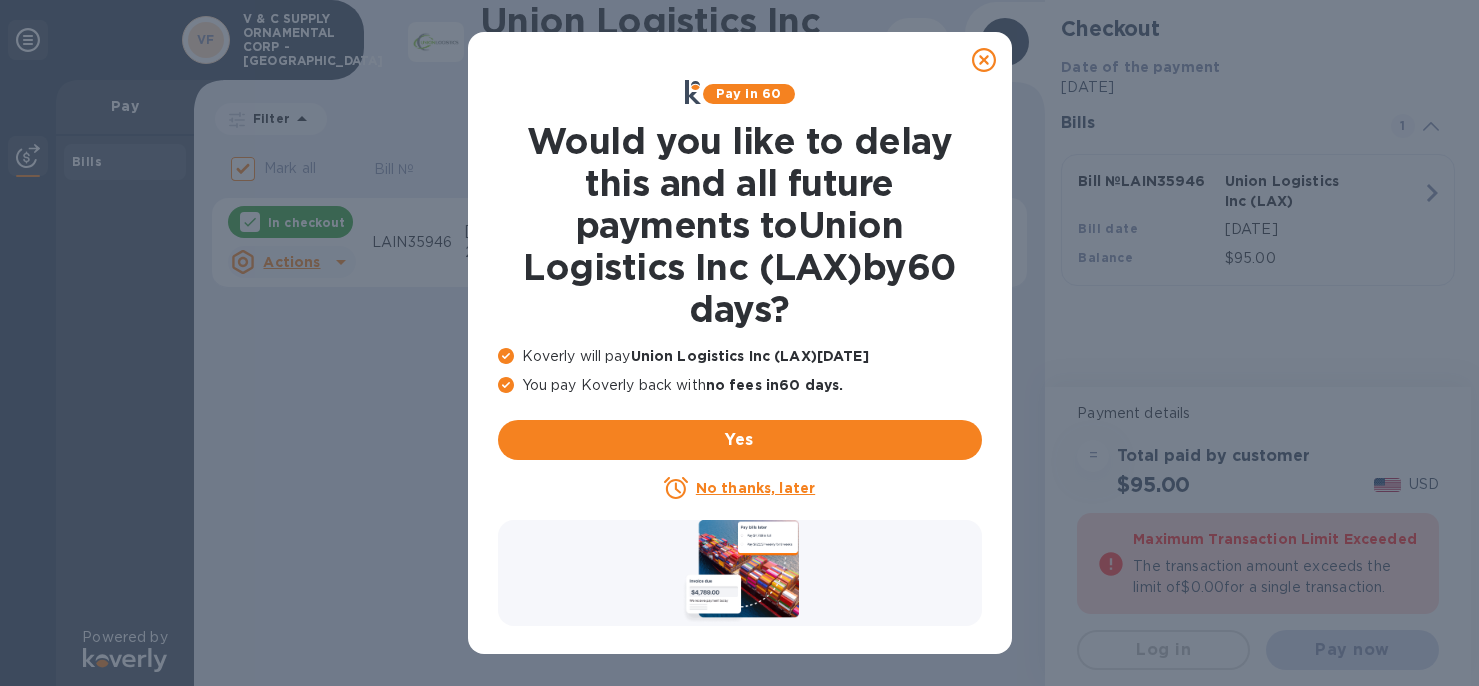 scroll, scrollTop: 0, scrollLeft: 0, axis: both 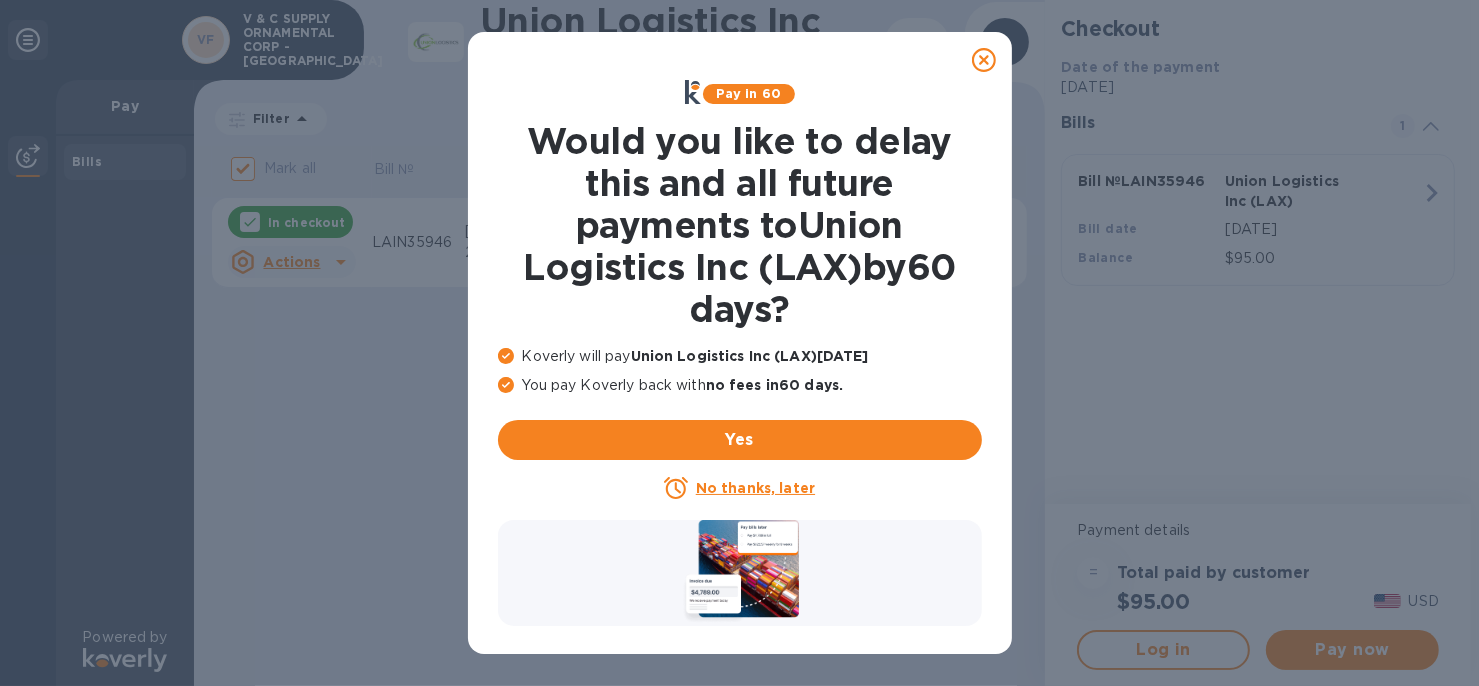 click on "No thanks, later" at bounding box center (755, 488) 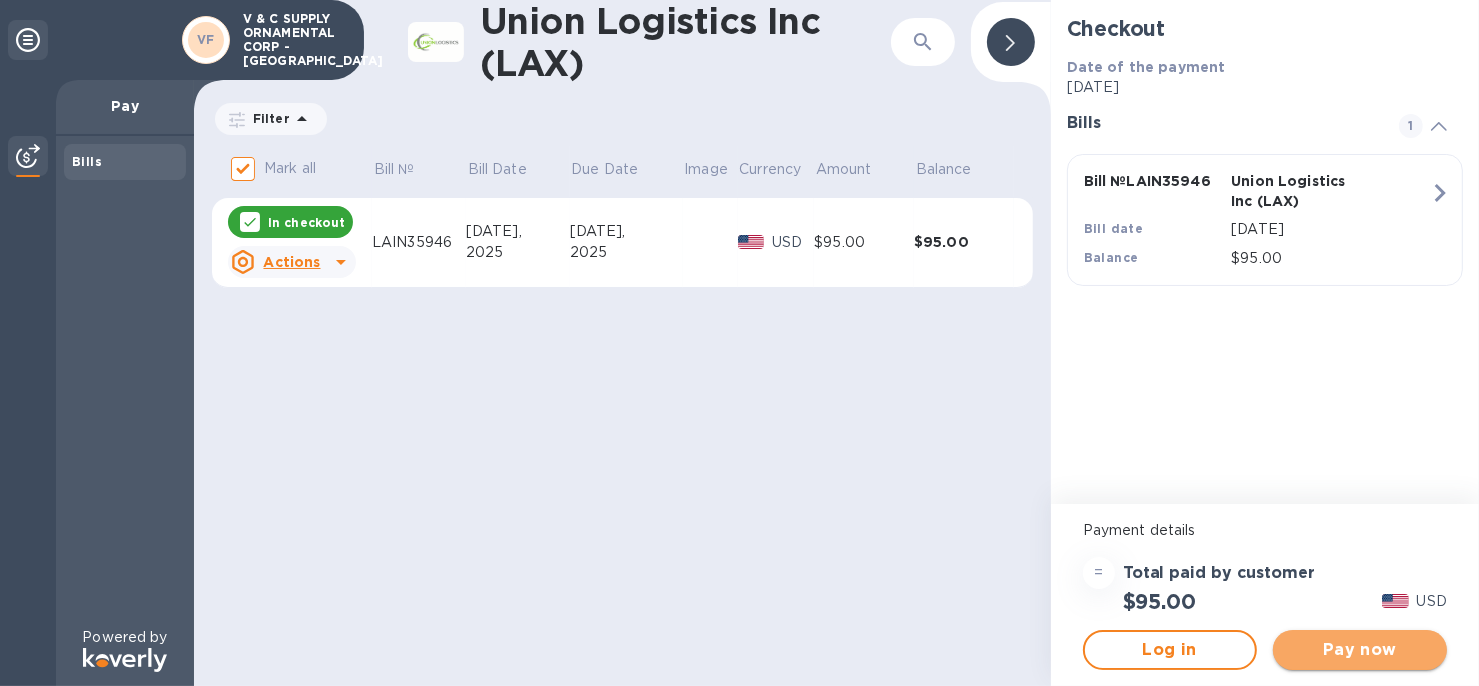 click on "Pay now" at bounding box center [1360, 650] 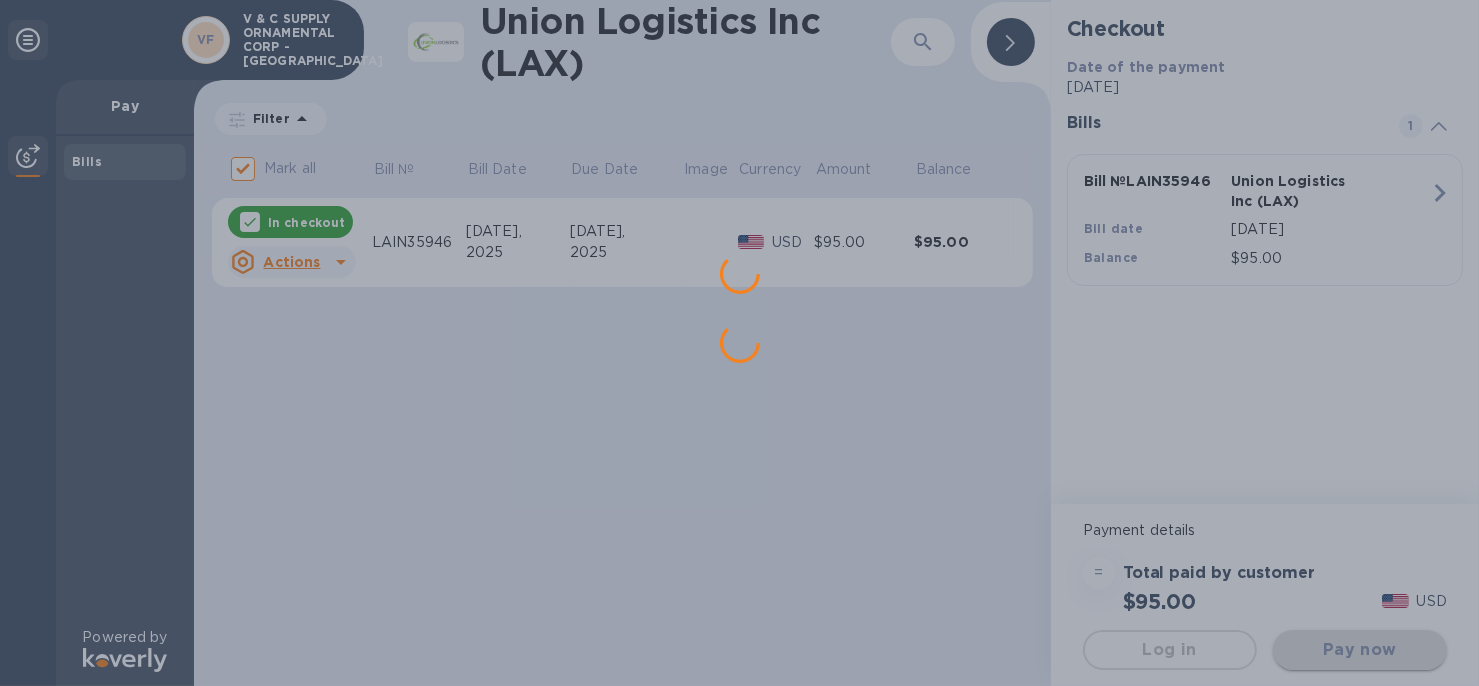 scroll, scrollTop: 0, scrollLeft: 0, axis: both 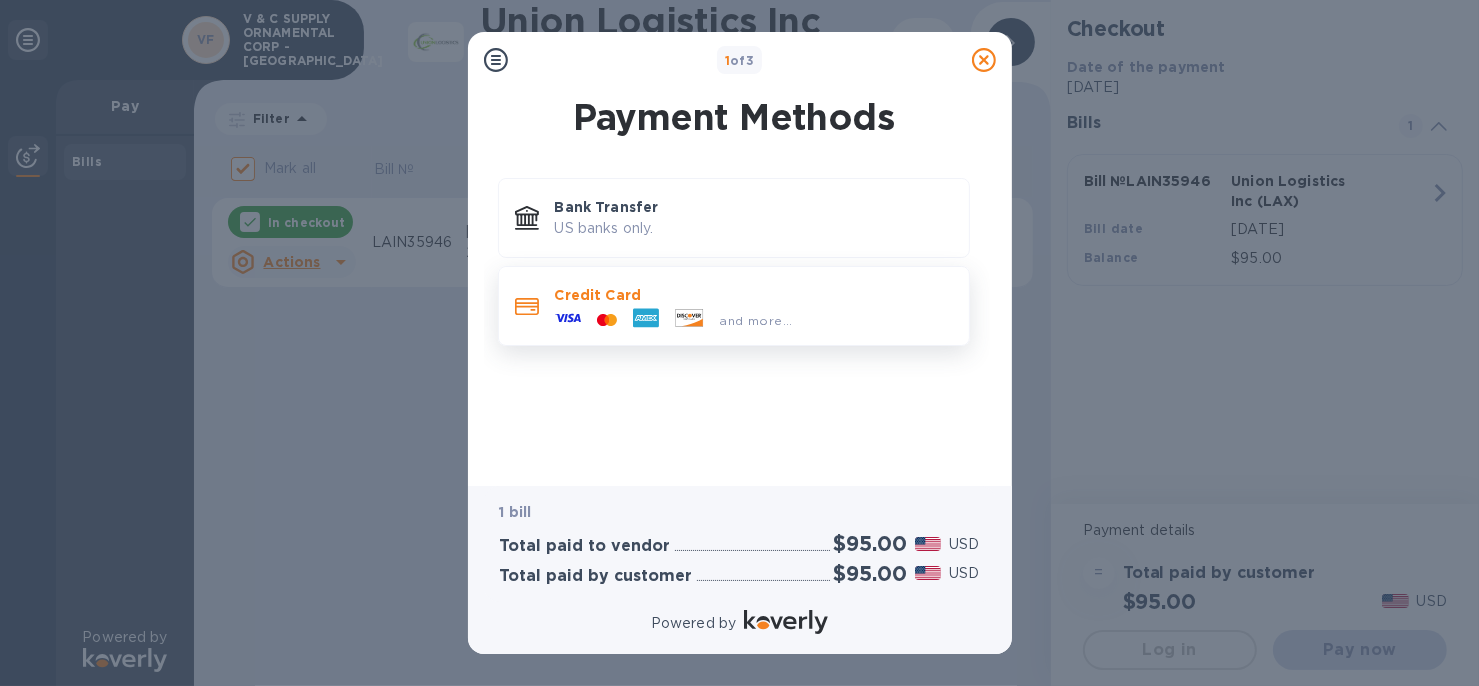 click 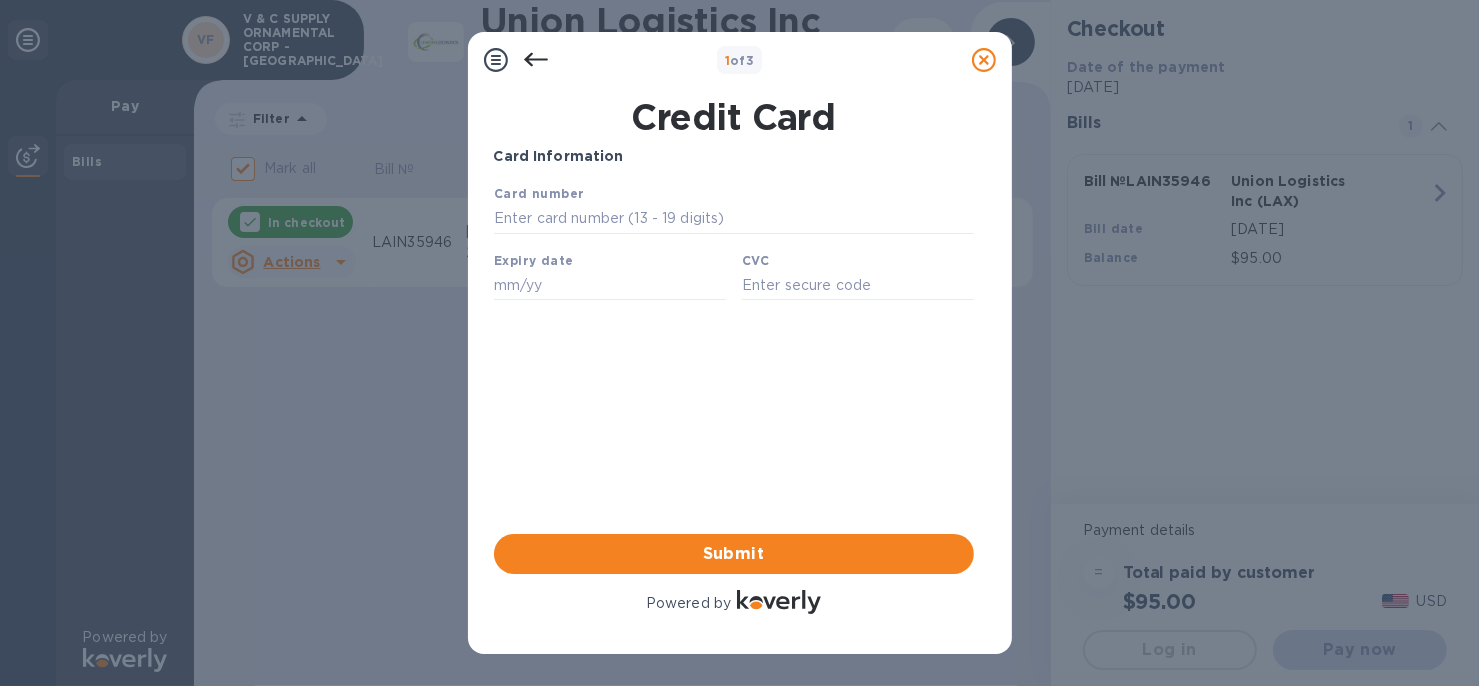 scroll, scrollTop: 0, scrollLeft: 0, axis: both 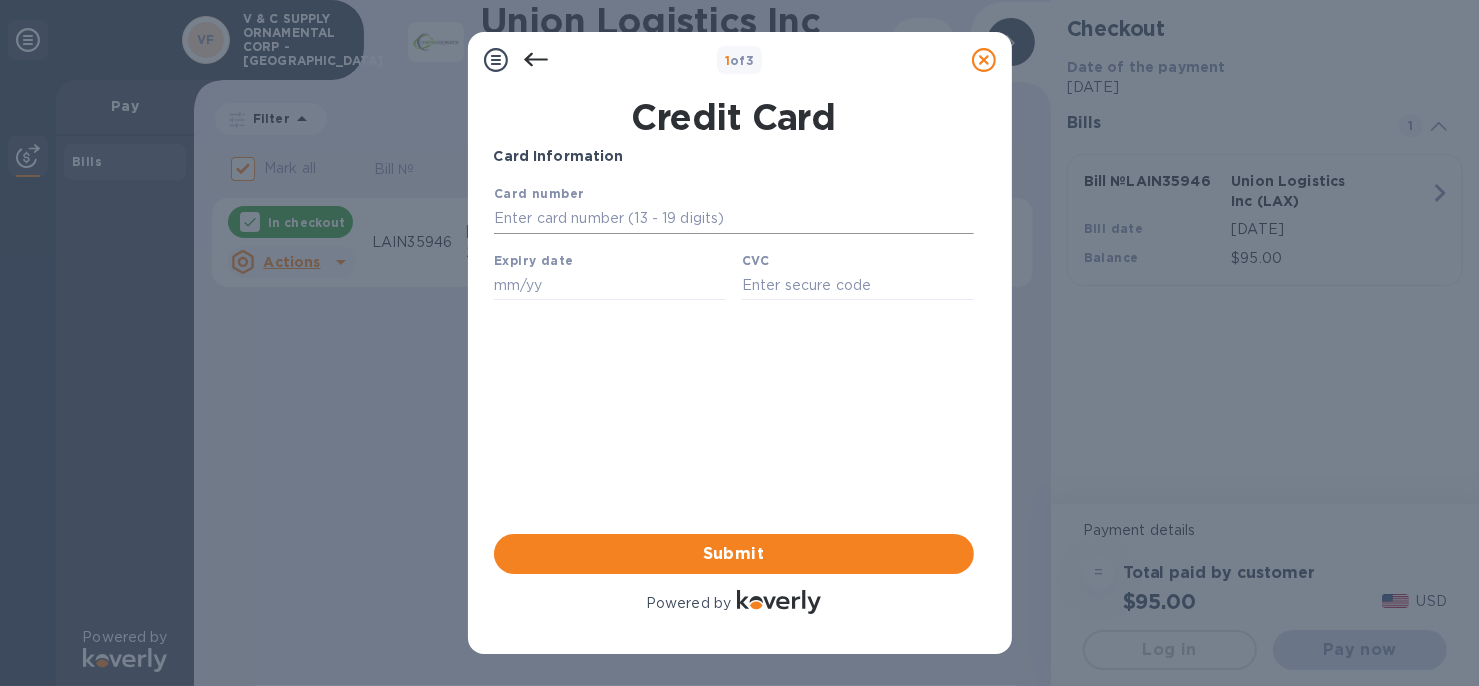 click at bounding box center [733, 218] 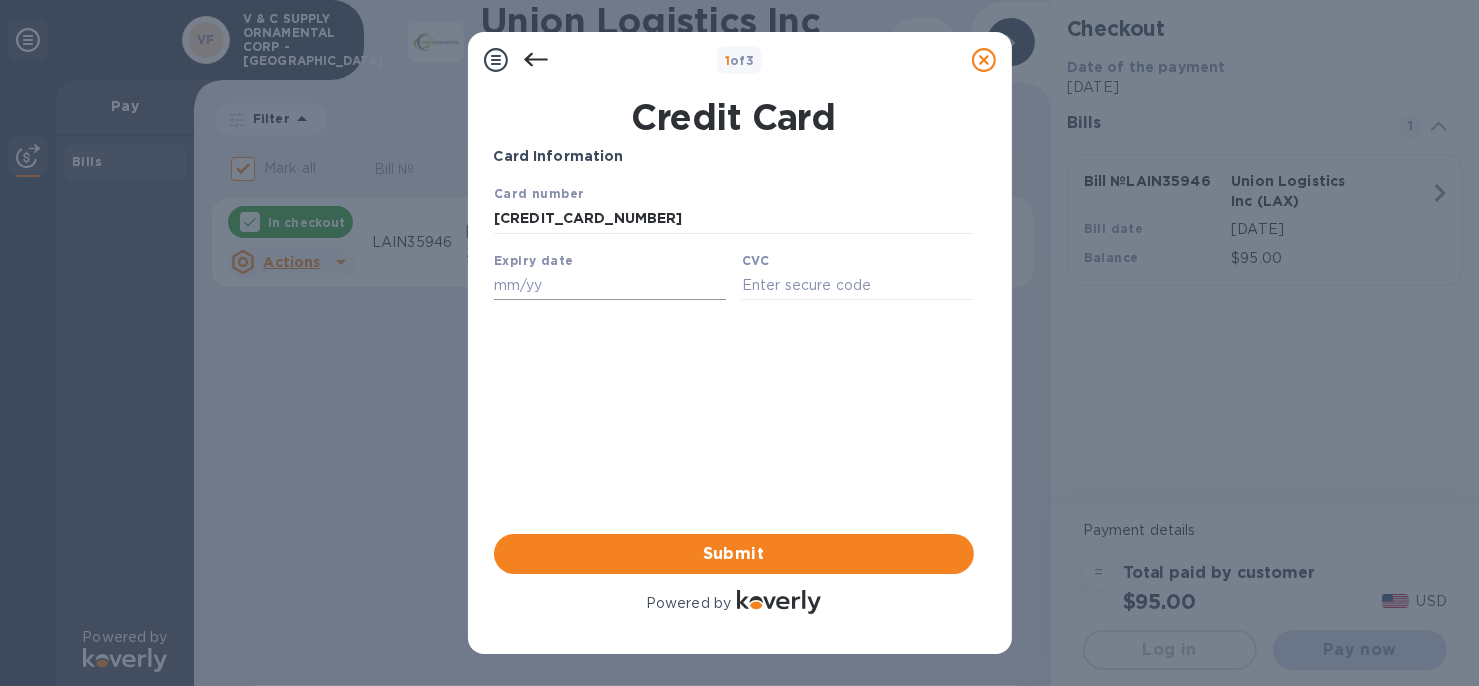 type on "[CREDIT_CARD_NUMBER]" 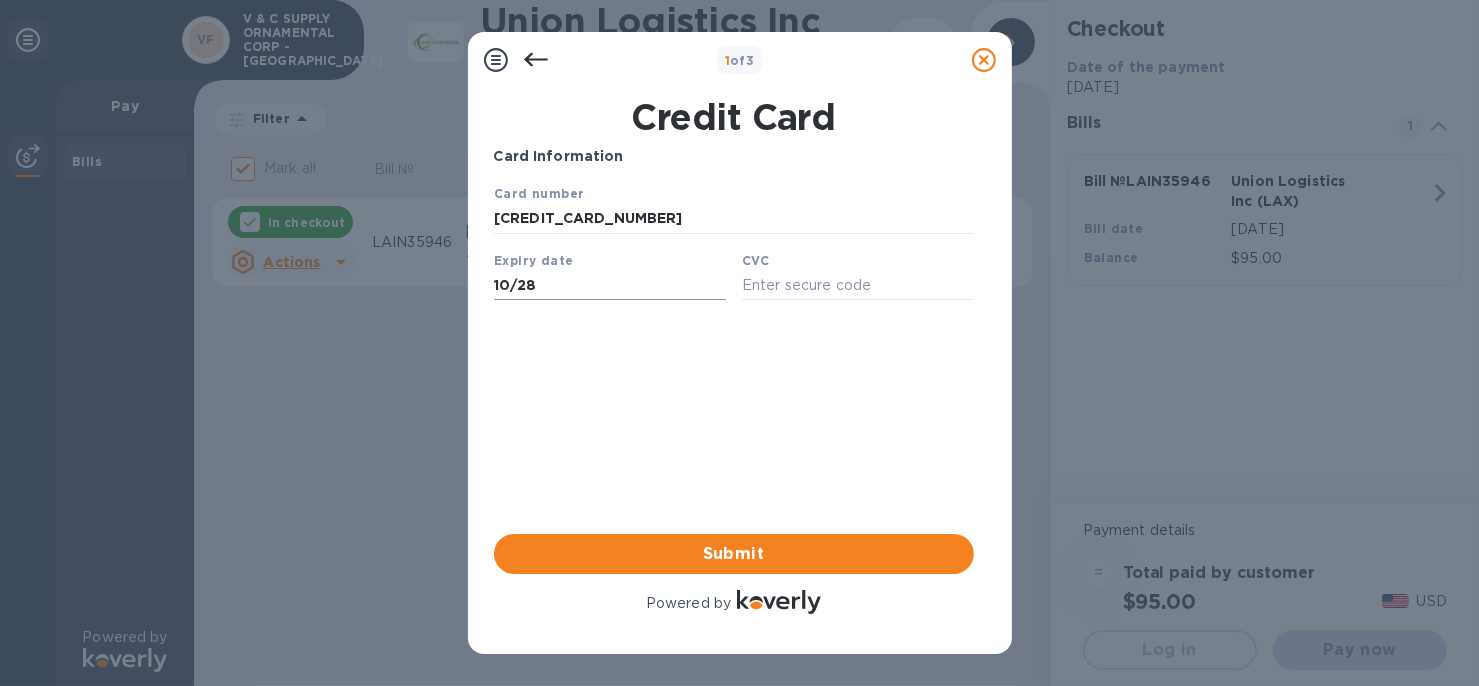 type on "10/28" 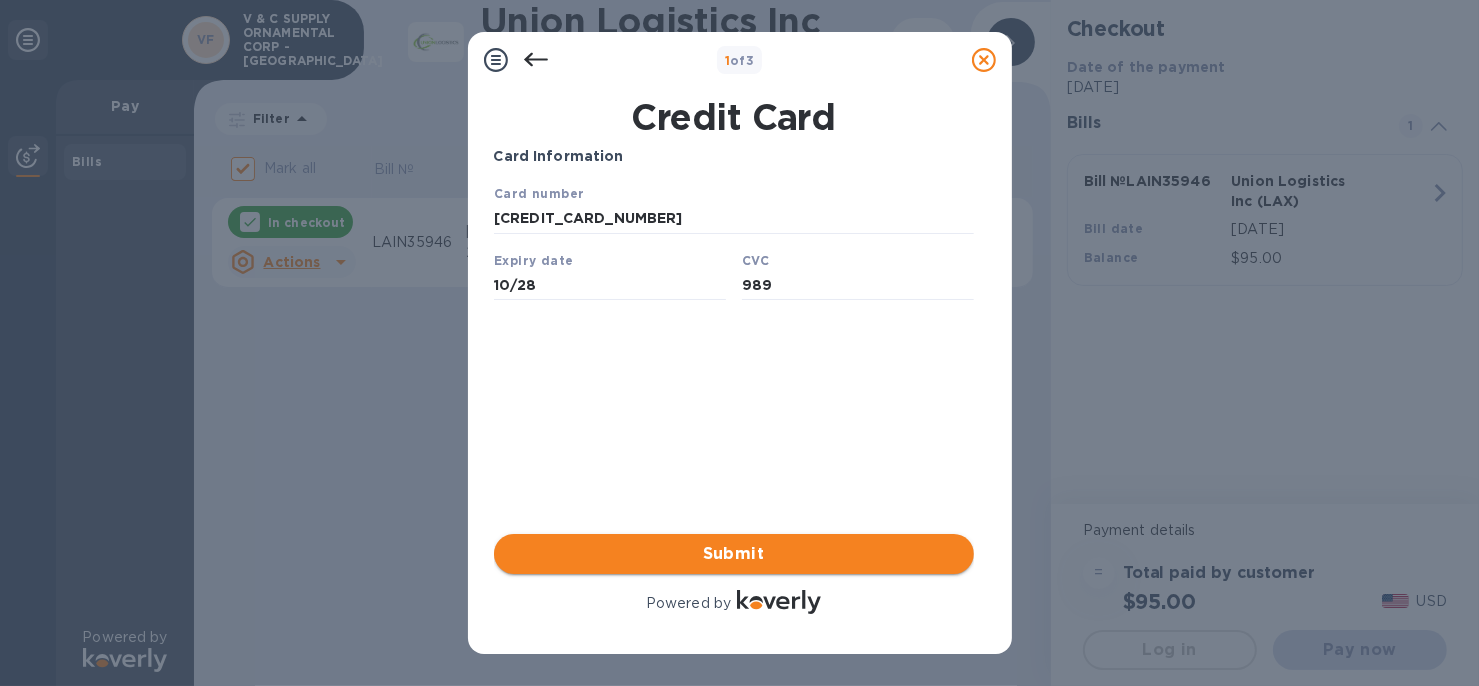 type on "989" 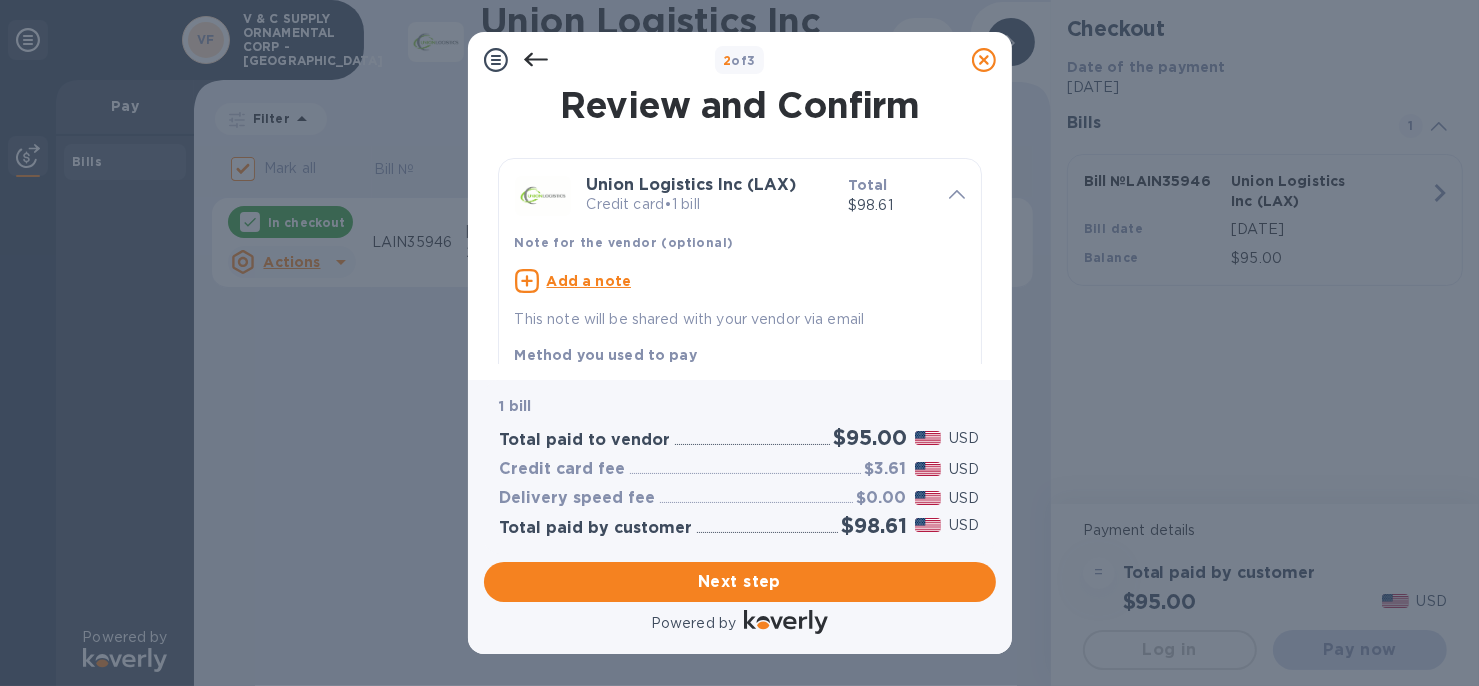 click on "Add a note" at bounding box center (589, 281) 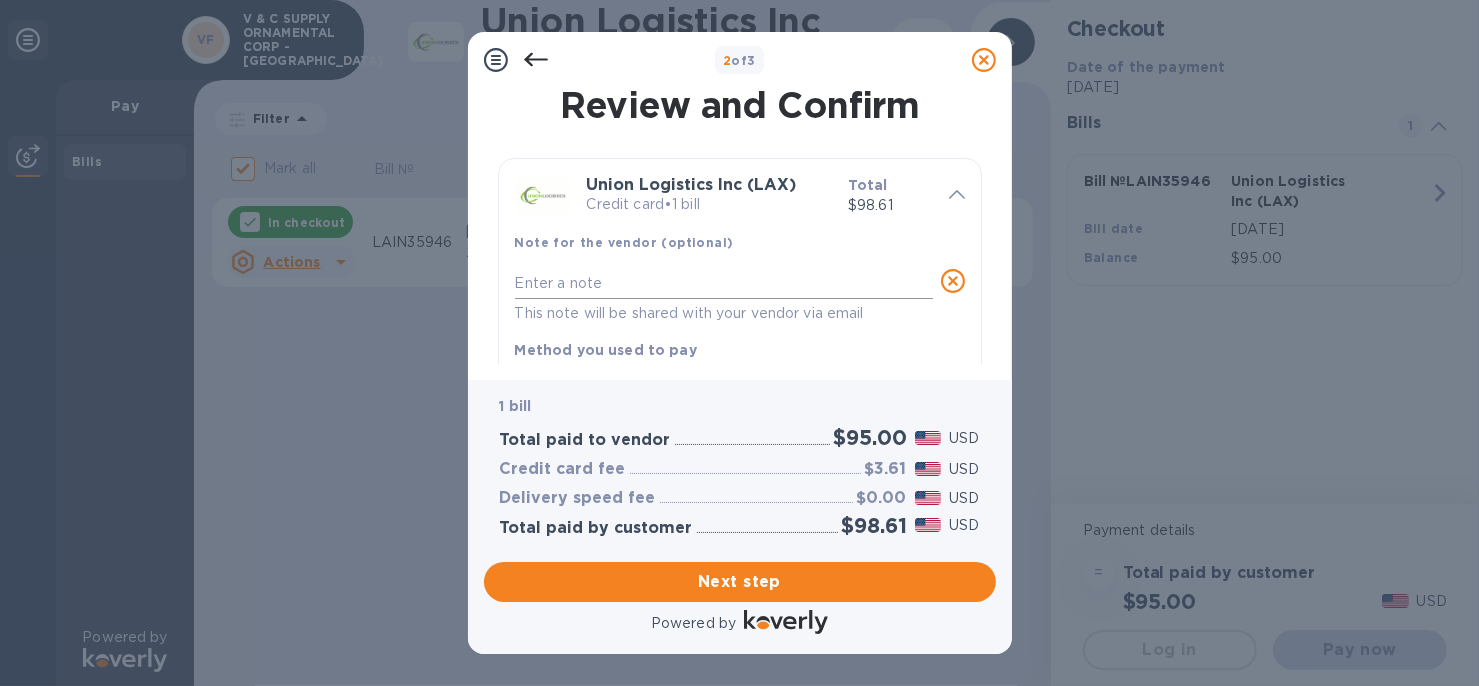 click on "x" at bounding box center (724, 284) 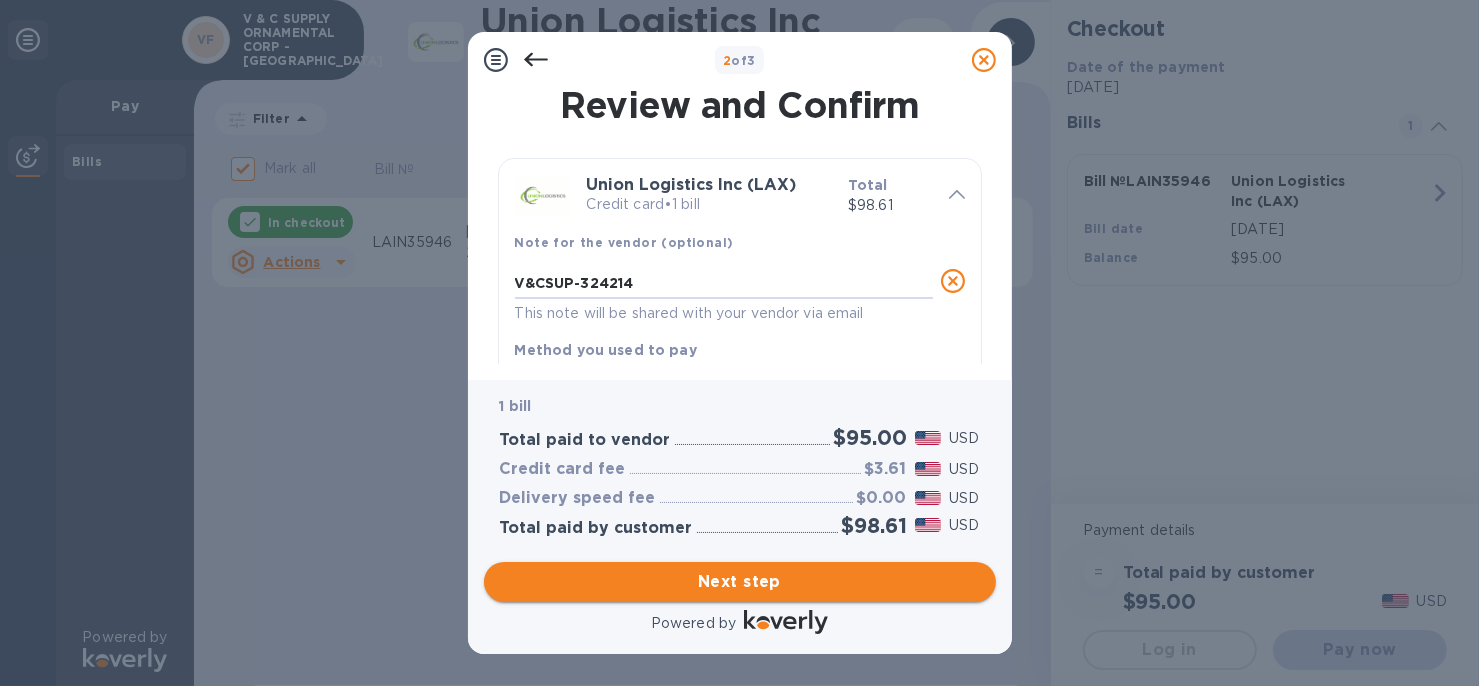 type on "V&CSUP-324214" 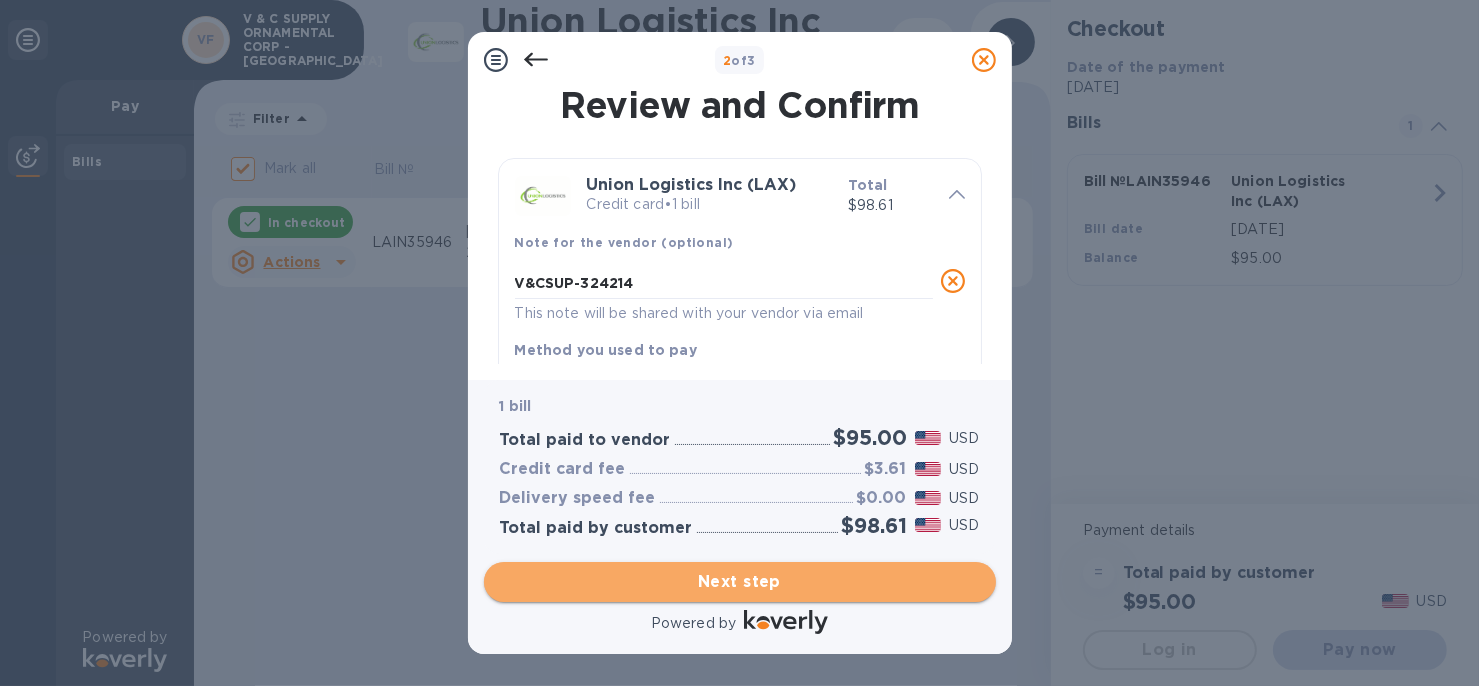 click on "Next step" at bounding box center (740, 582) 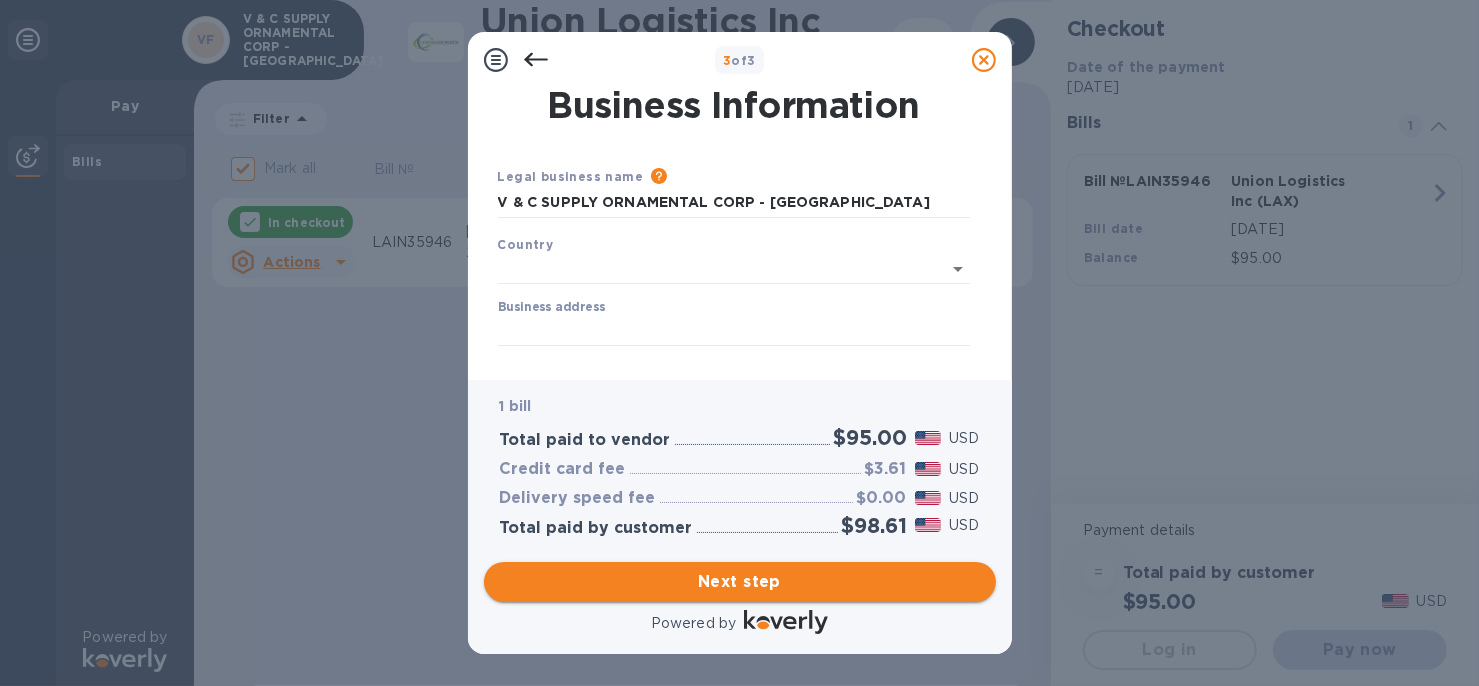 type on "[GEOGRAPHIC_DATA]" 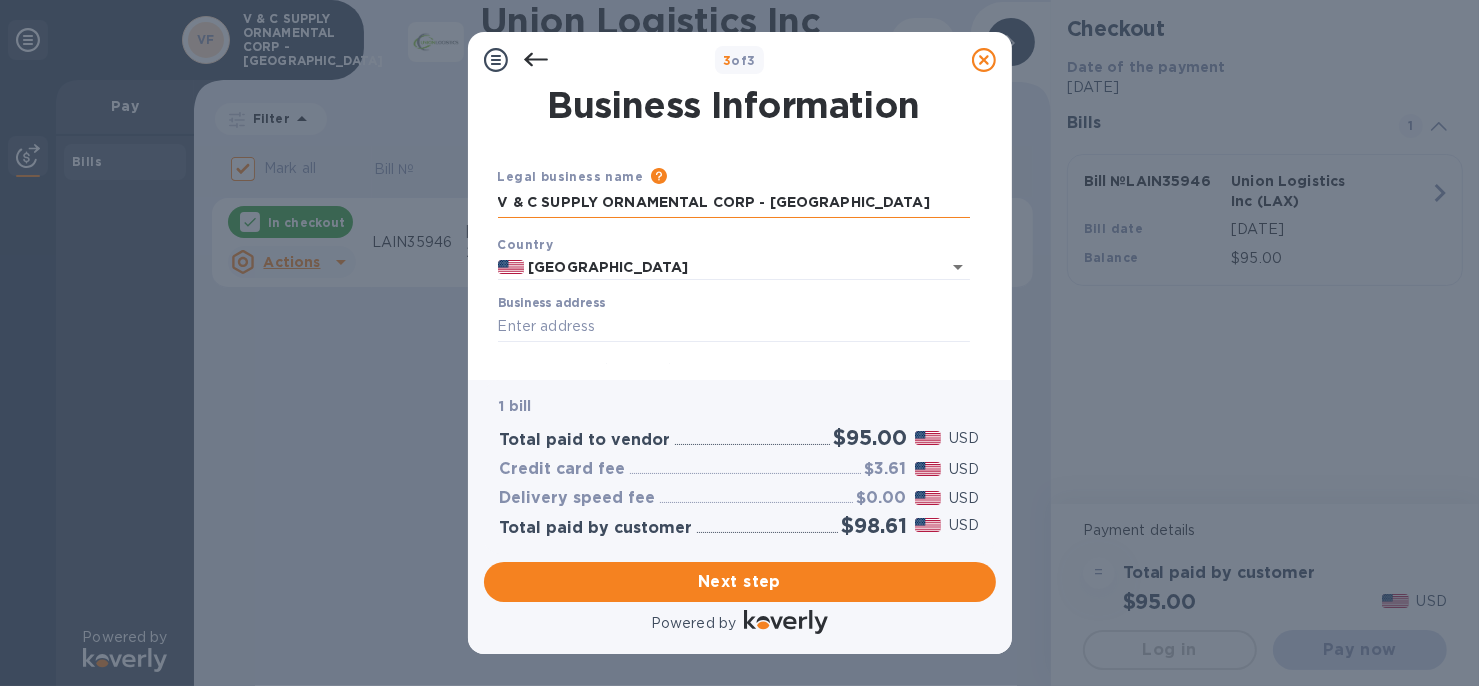 drag, startPoint x: 794, startPoint y: 200, endPoint x: 759, endPoint y: 205, distance: 35.35534 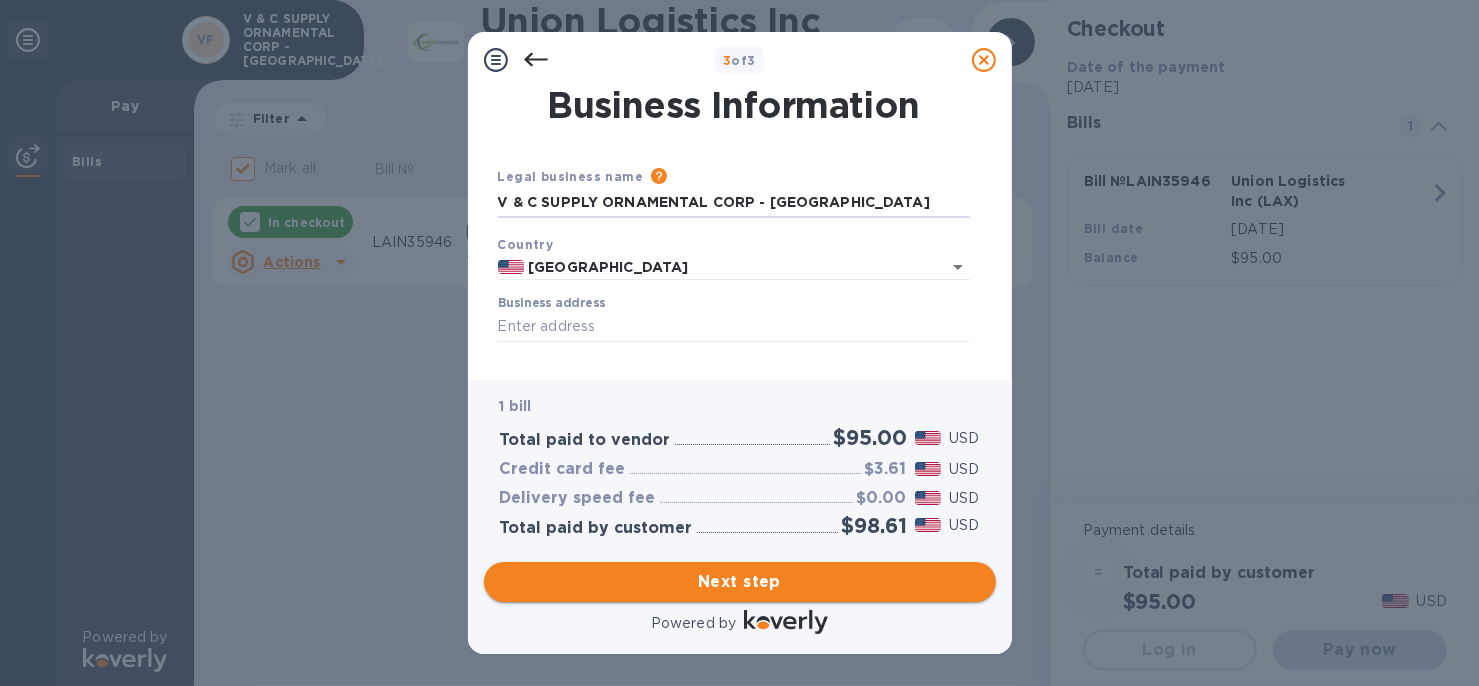 click on "Next step" at bounding box center (740, 582) 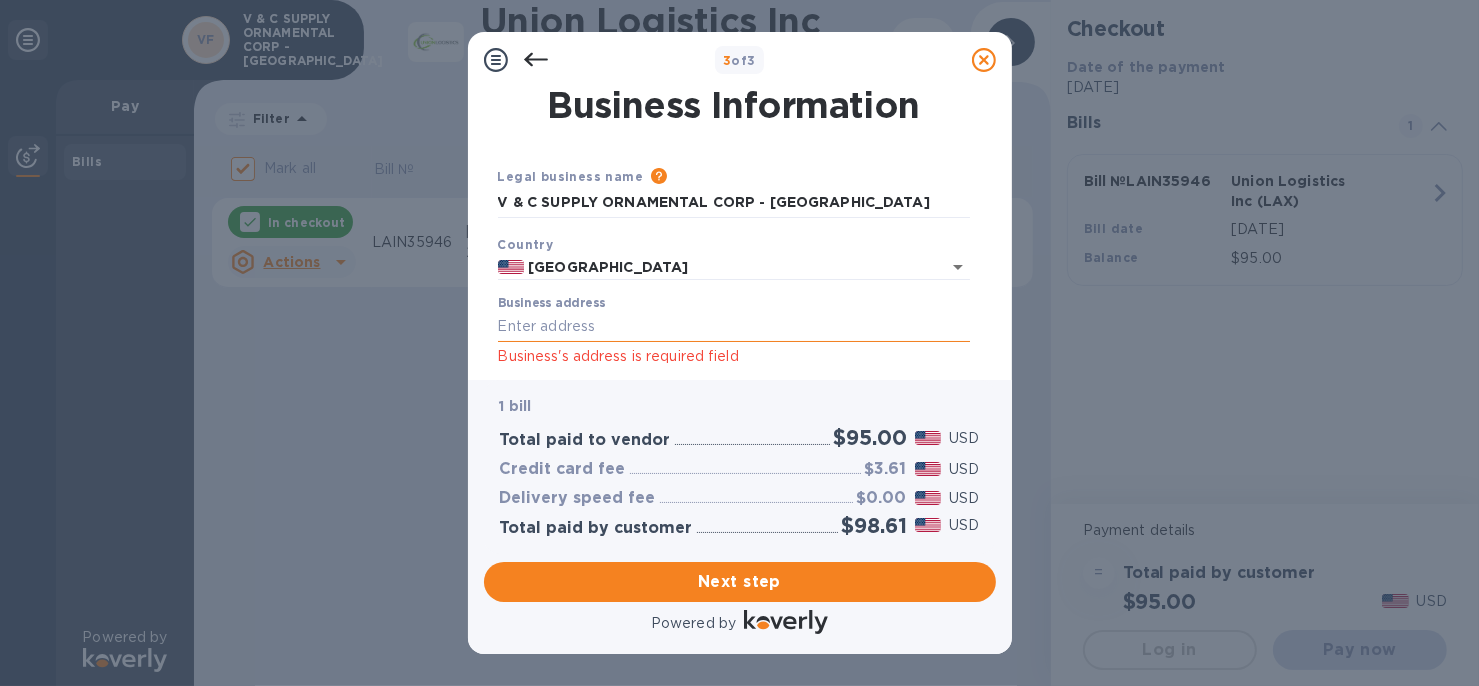 click on "Business address" at bounding box center [734, 327] 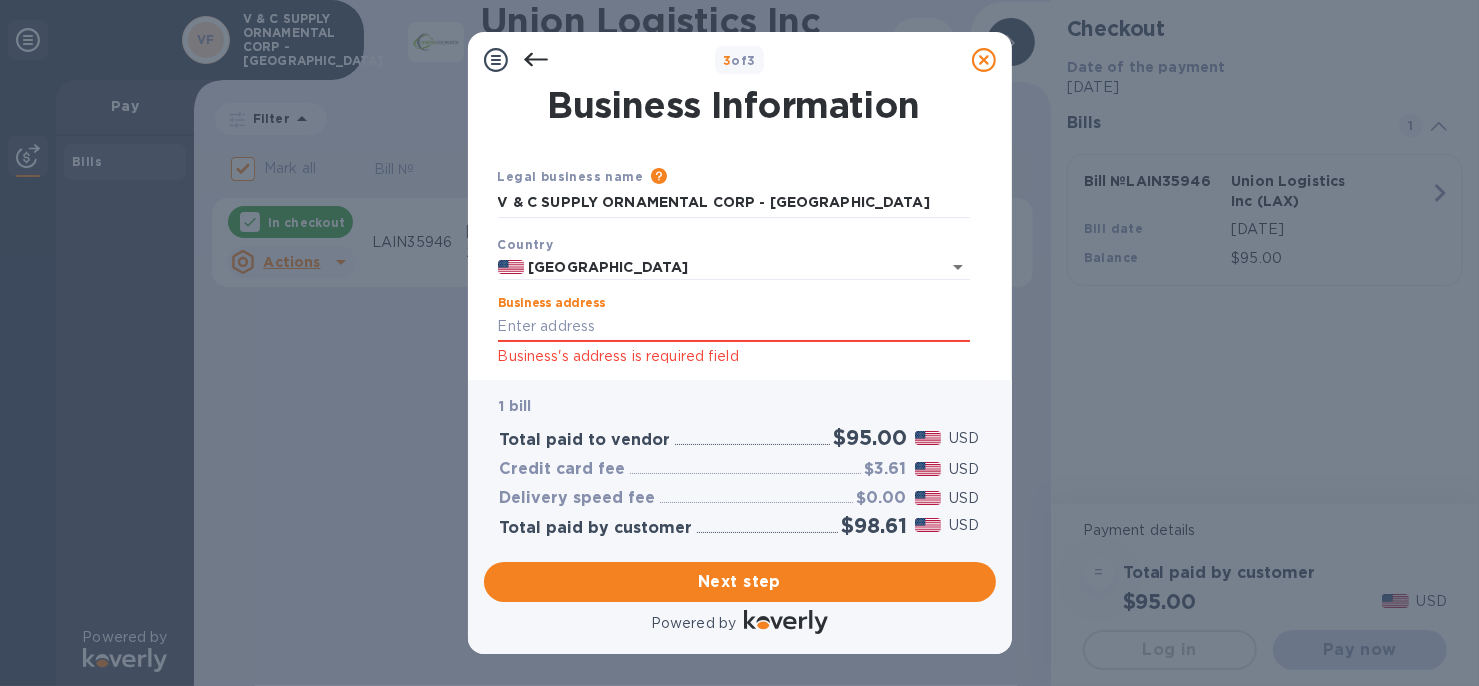 type on "[STREET_ADDRESS]" 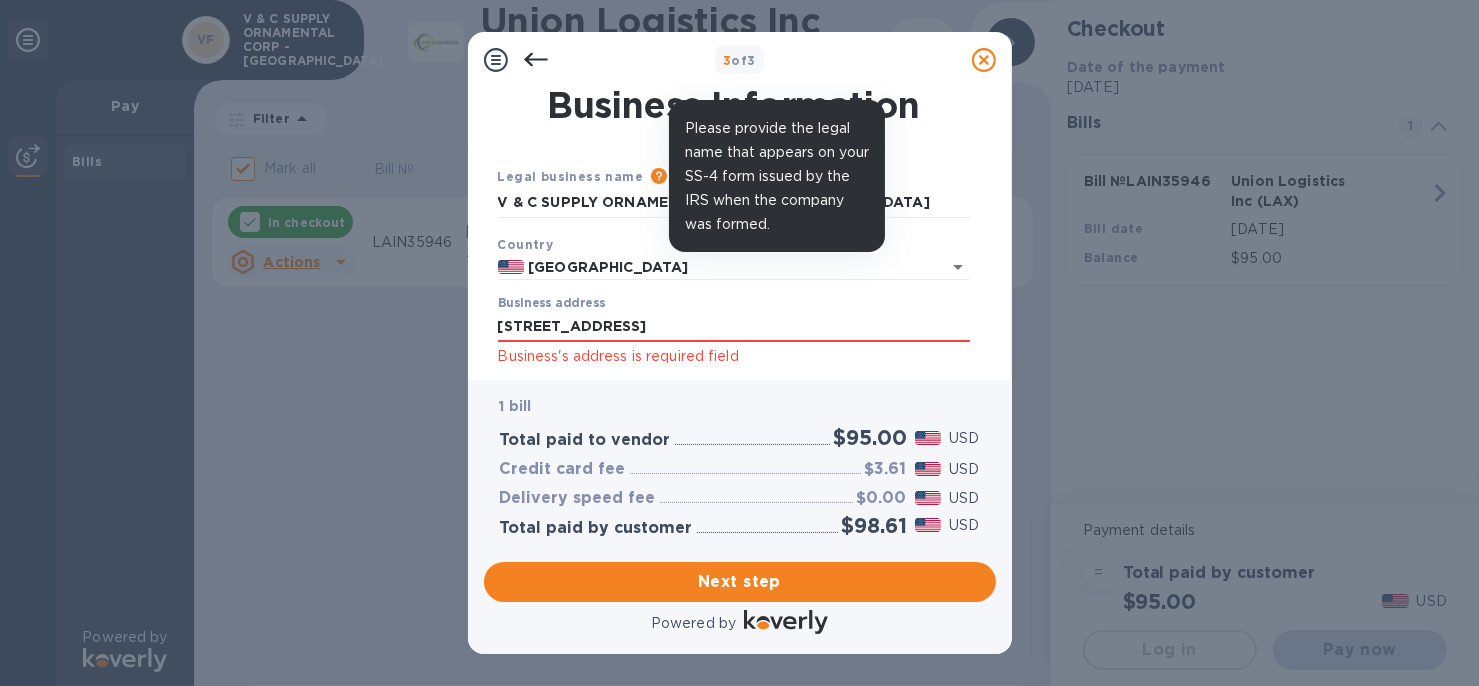 click 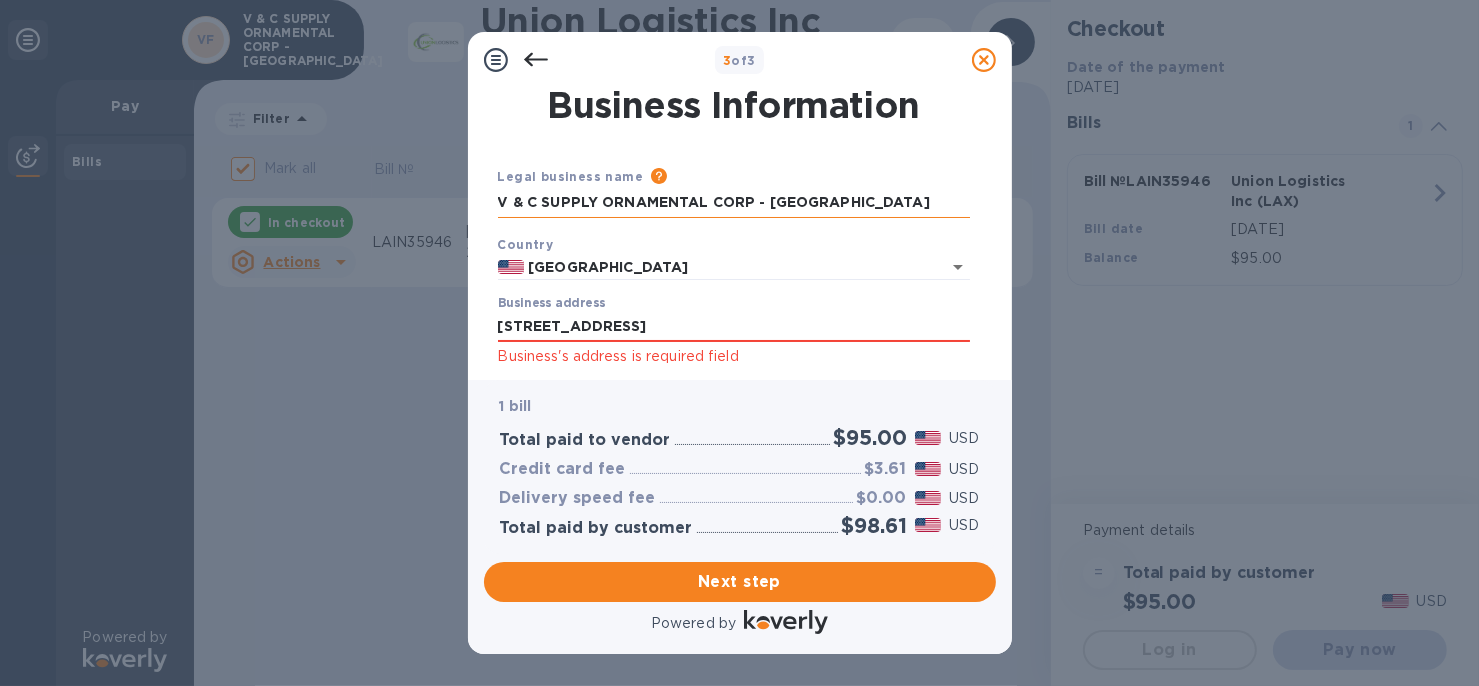 click on "V & C SUPPLY ORNAMENTAL CORP - [GEOGRAPHIC_DATA]" at bounding box center [734, 203] 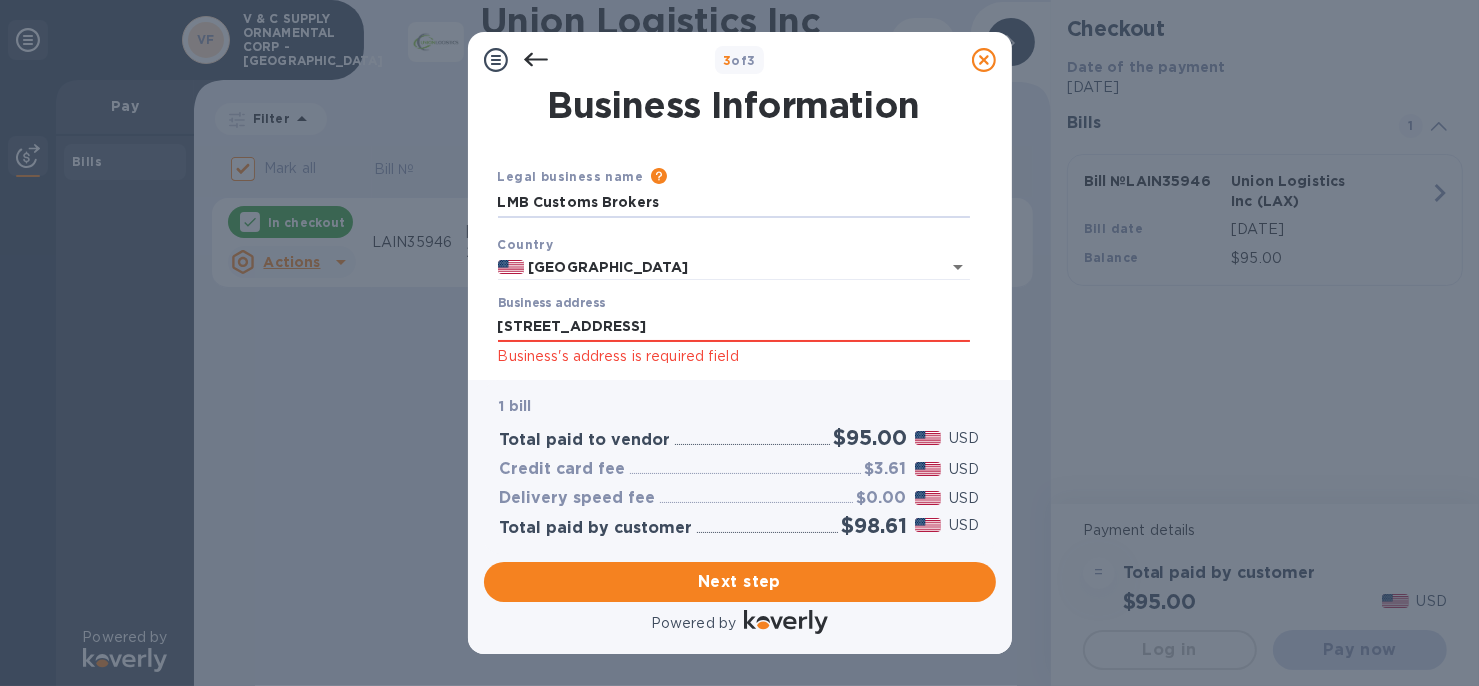 type on "LMB Customs Brokers" 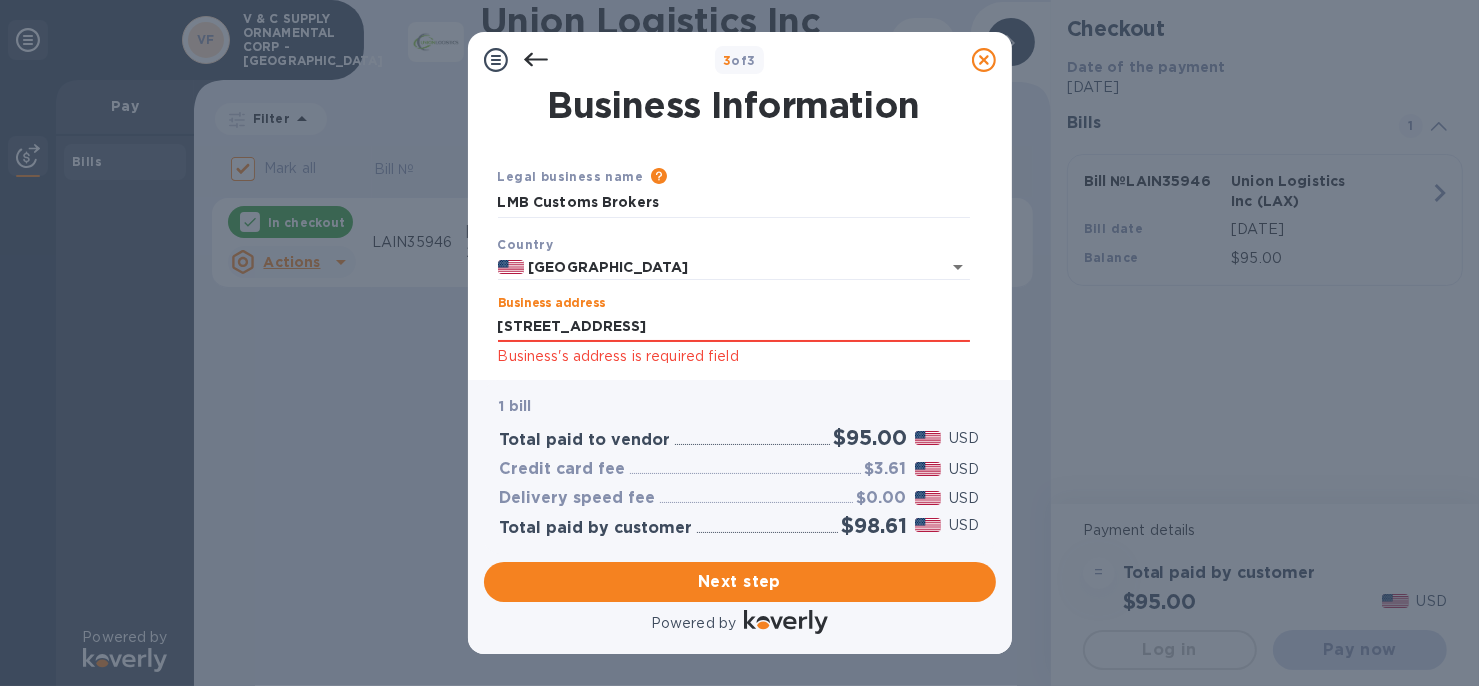 scroll, scrollTop: 195, scrollLeft: 0, axis: vertical 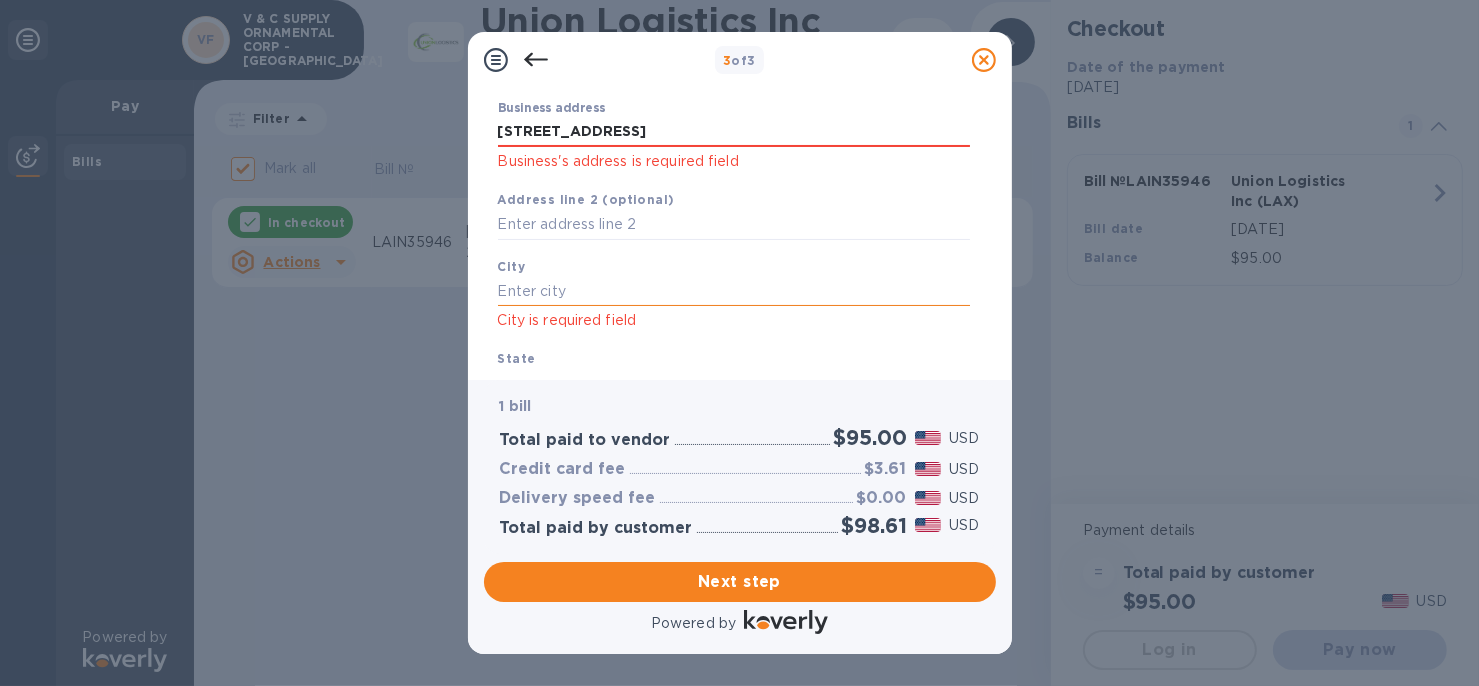 click at bounding box center (734, 291) 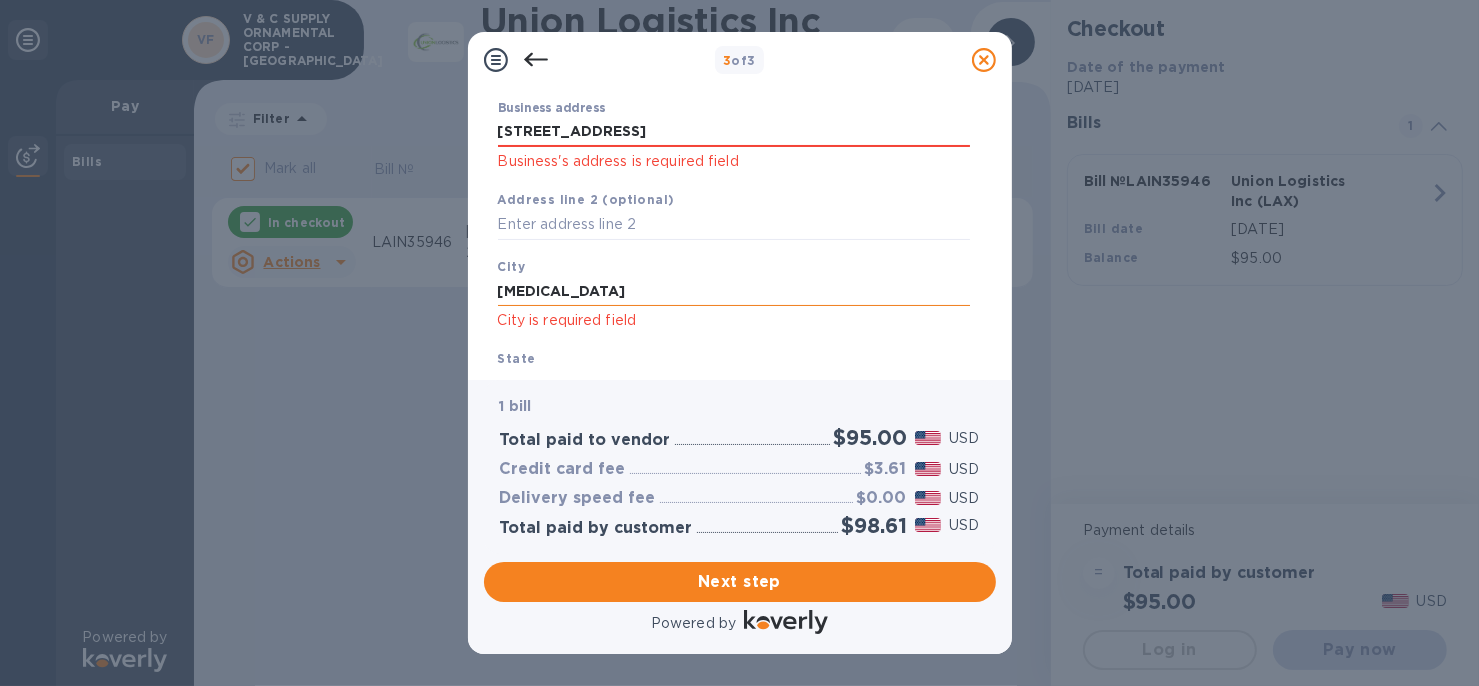 type on "[MEDICAL_DATA]" 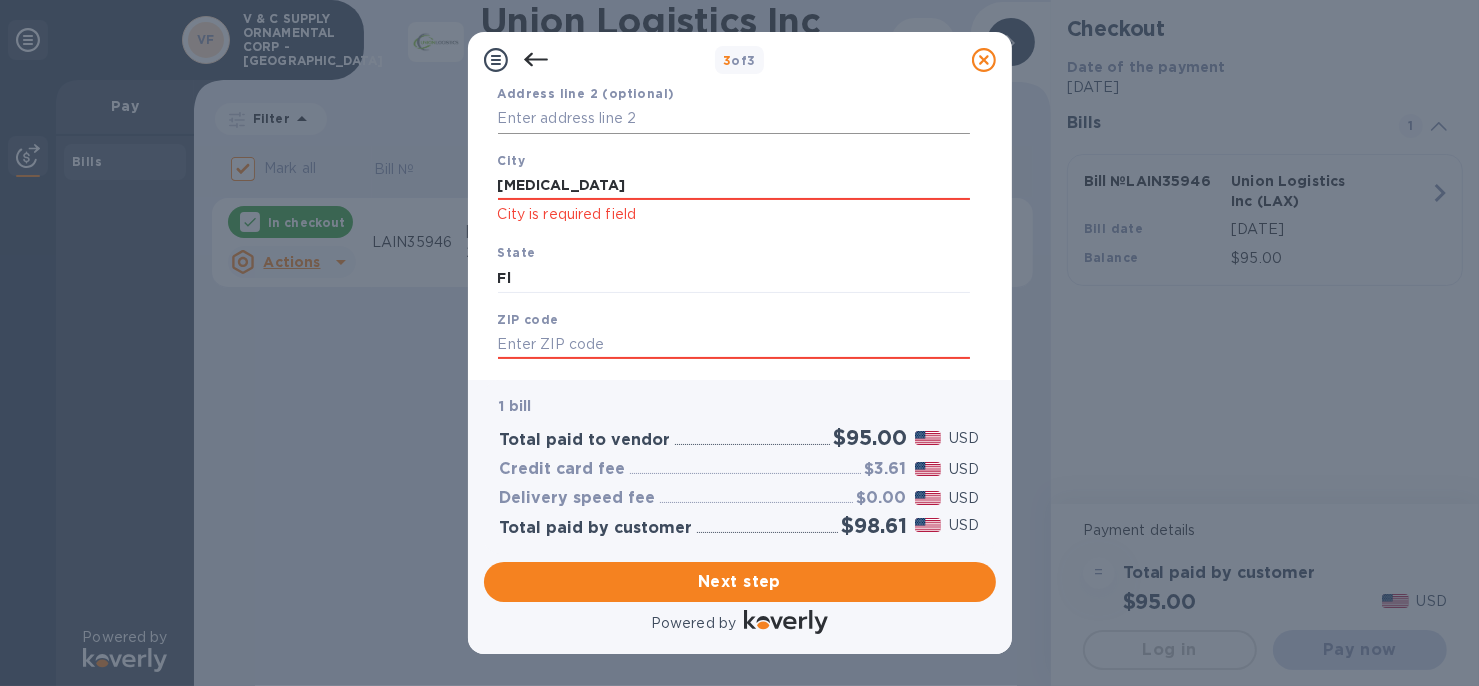 scroll, scrollTop: 255, scrollLeft: 0, axis: vertical 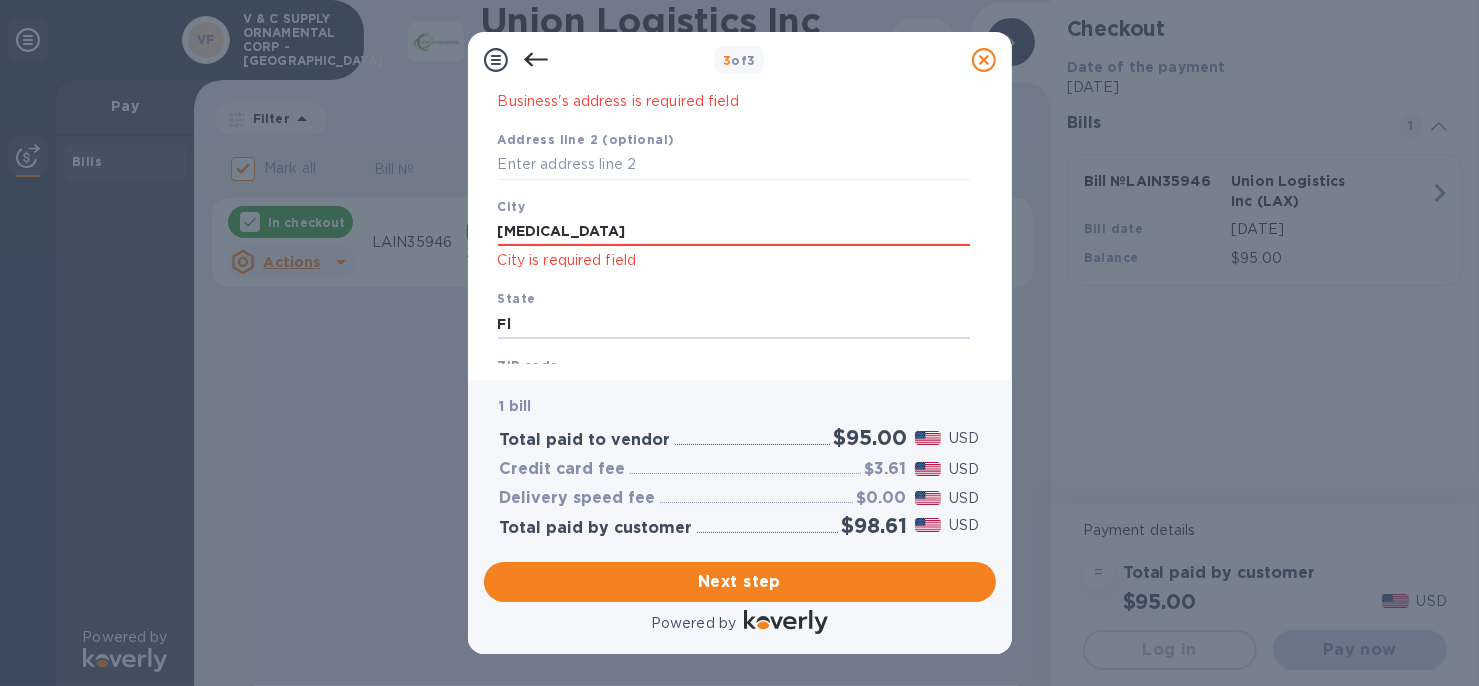drag, startPoint x: 569, startPoint y: 313, endPoint x: 469, endPoint y: 305, distance: 100.31949 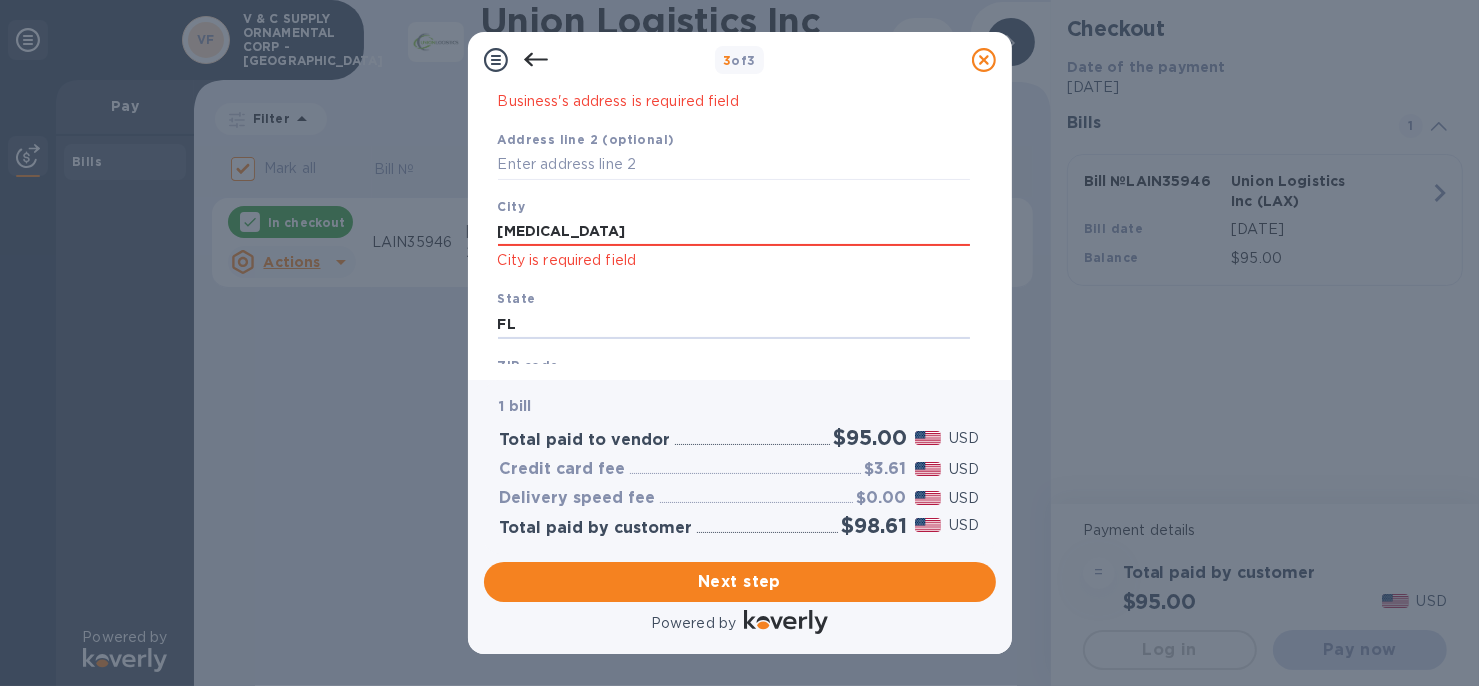 type on "FL" 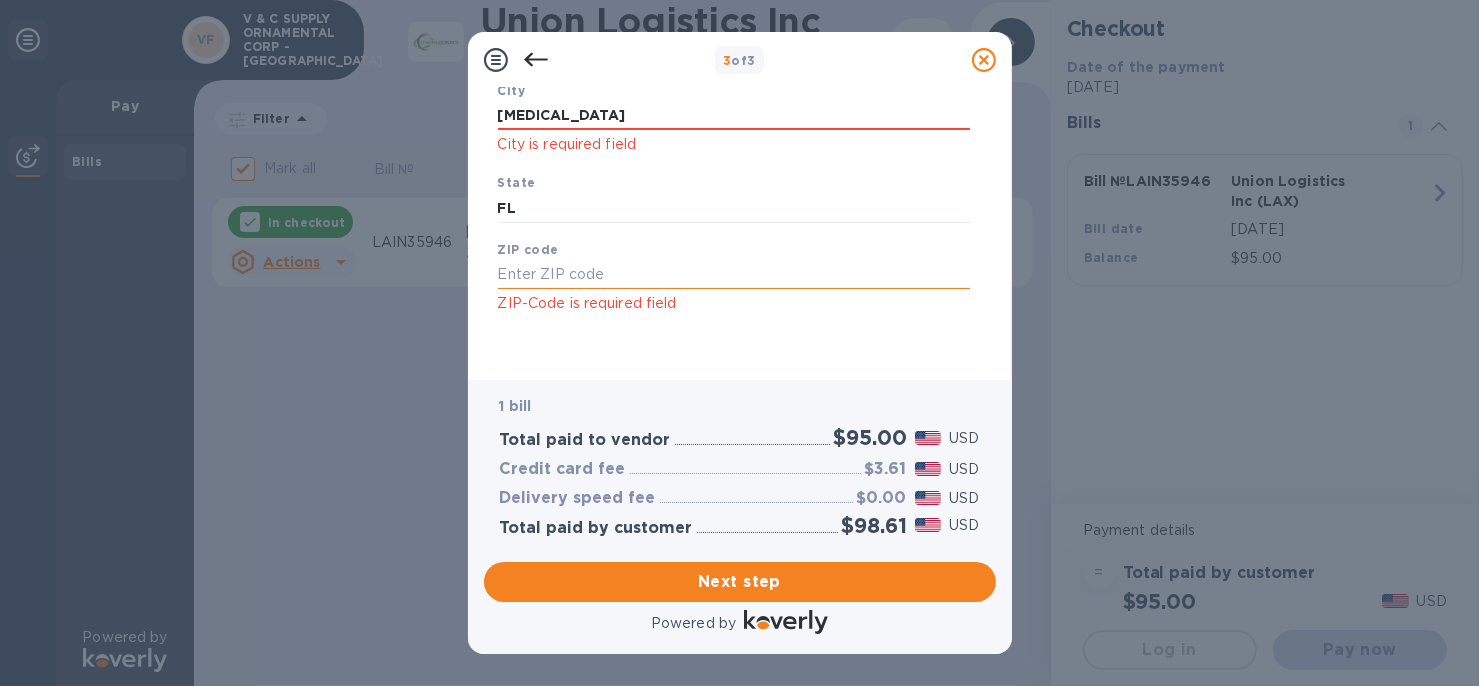 click at bounding box center [734, 275] 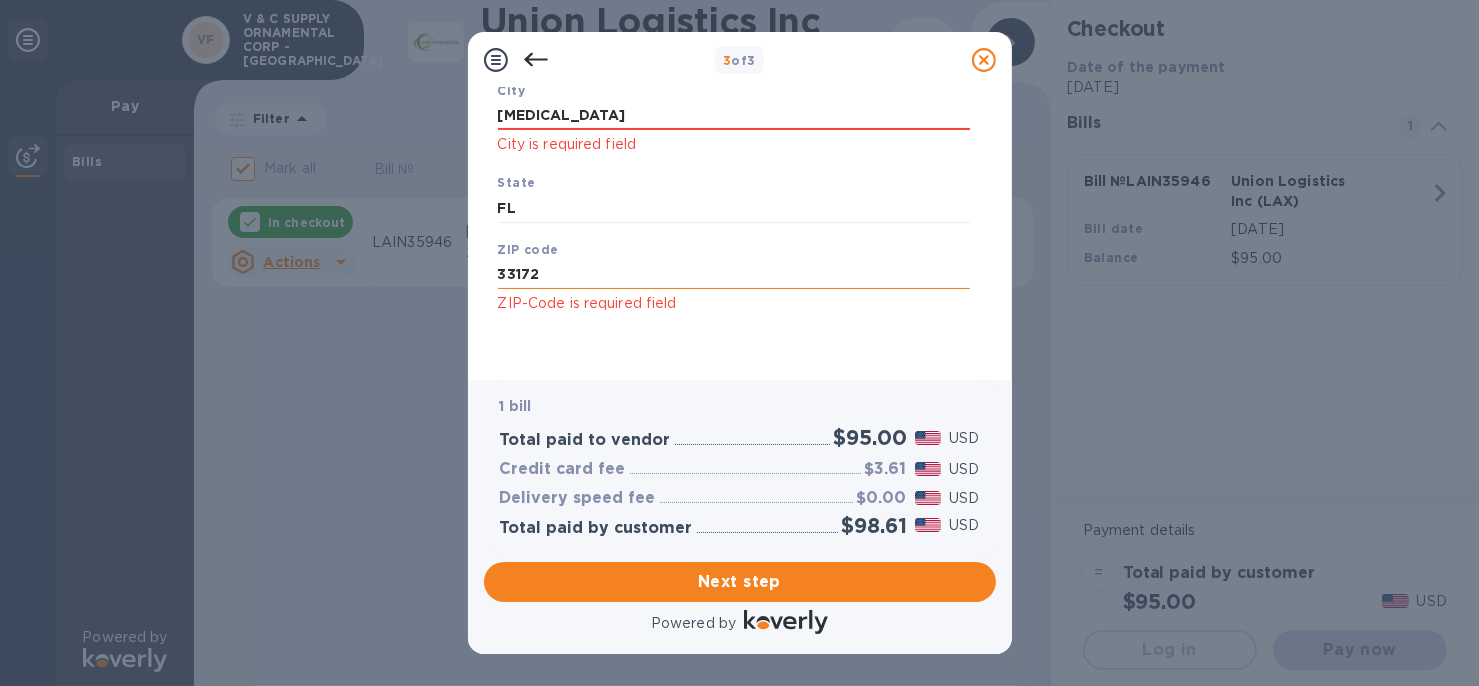 type on "33172" 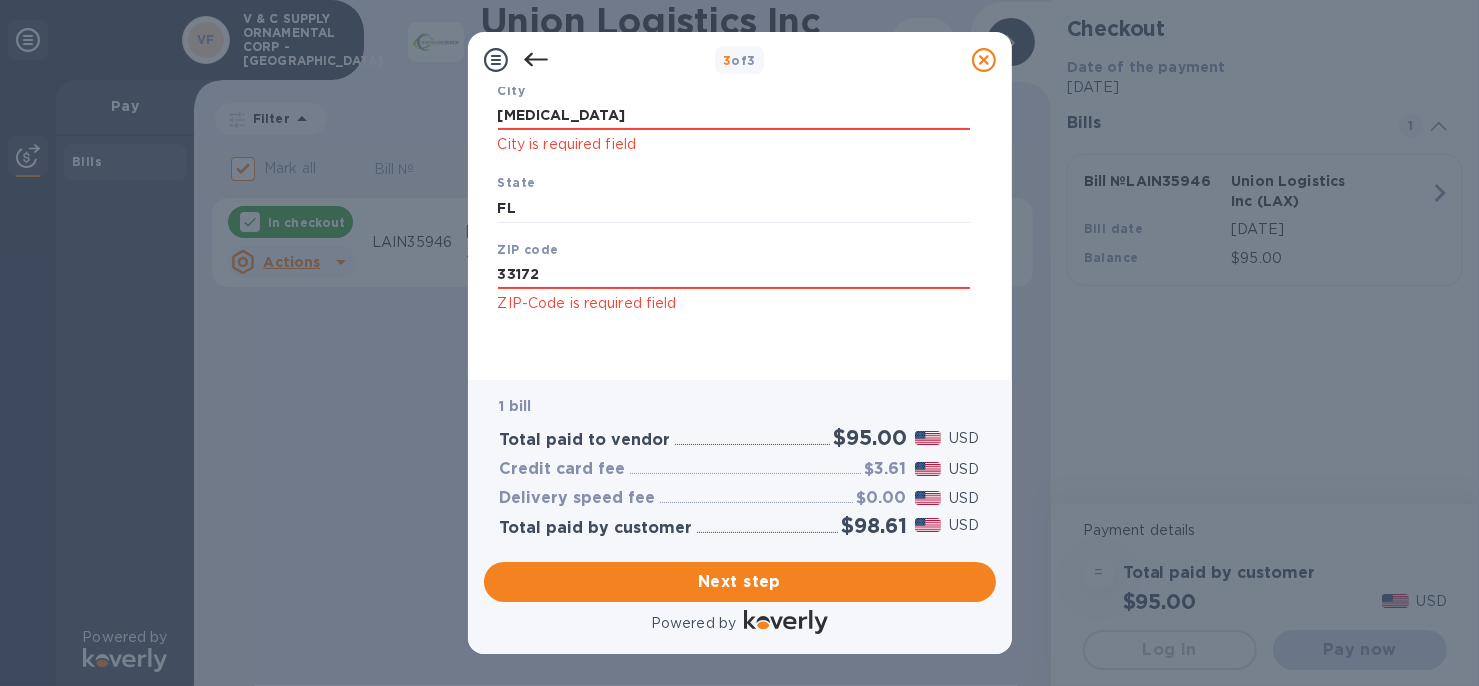 click on "Business Information Legal business name Please provide the legal name that appears on your SS-4 form issued by the IRS when the company was formed. LMB Customs Brokers Country [GEOGRAPHIC_DATA] Business address [STREET_ADDRESS] Business's address is required field Address line 2 (optional) [GEOGRAPHIC_DATA][MEDICAL_DATA] is required field State [US_STATE] ZIP code 33172 ZIP-Code is required field Save" at bounding box center [740, 226] 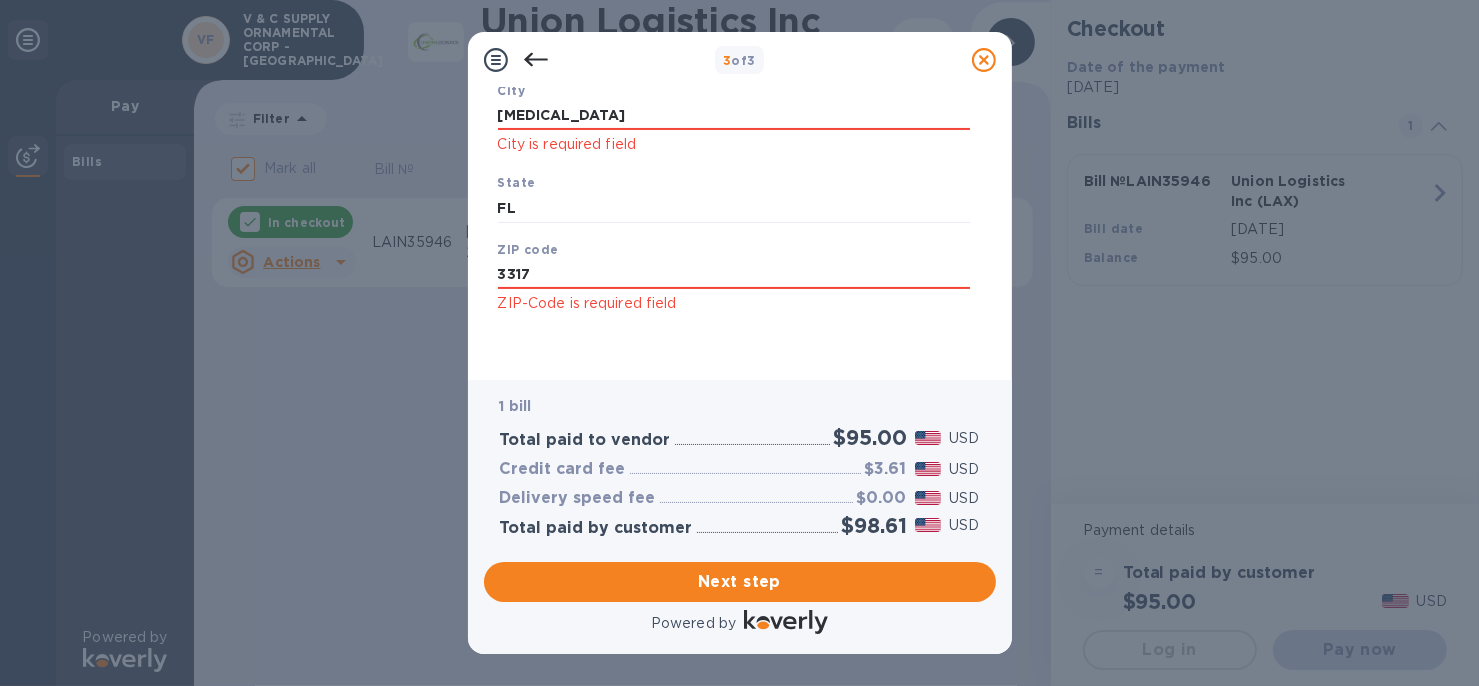 type on "33172" 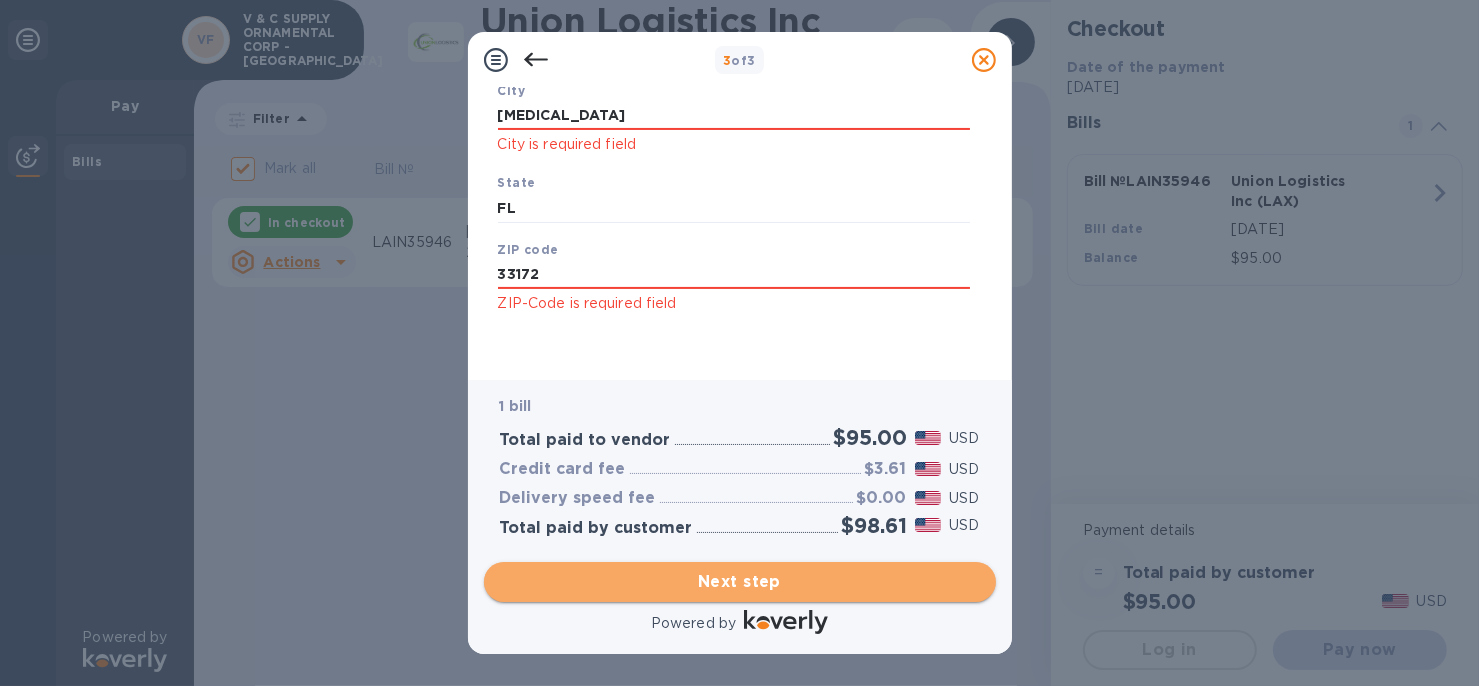 click on "Next step" at bounding box center (740, 582) 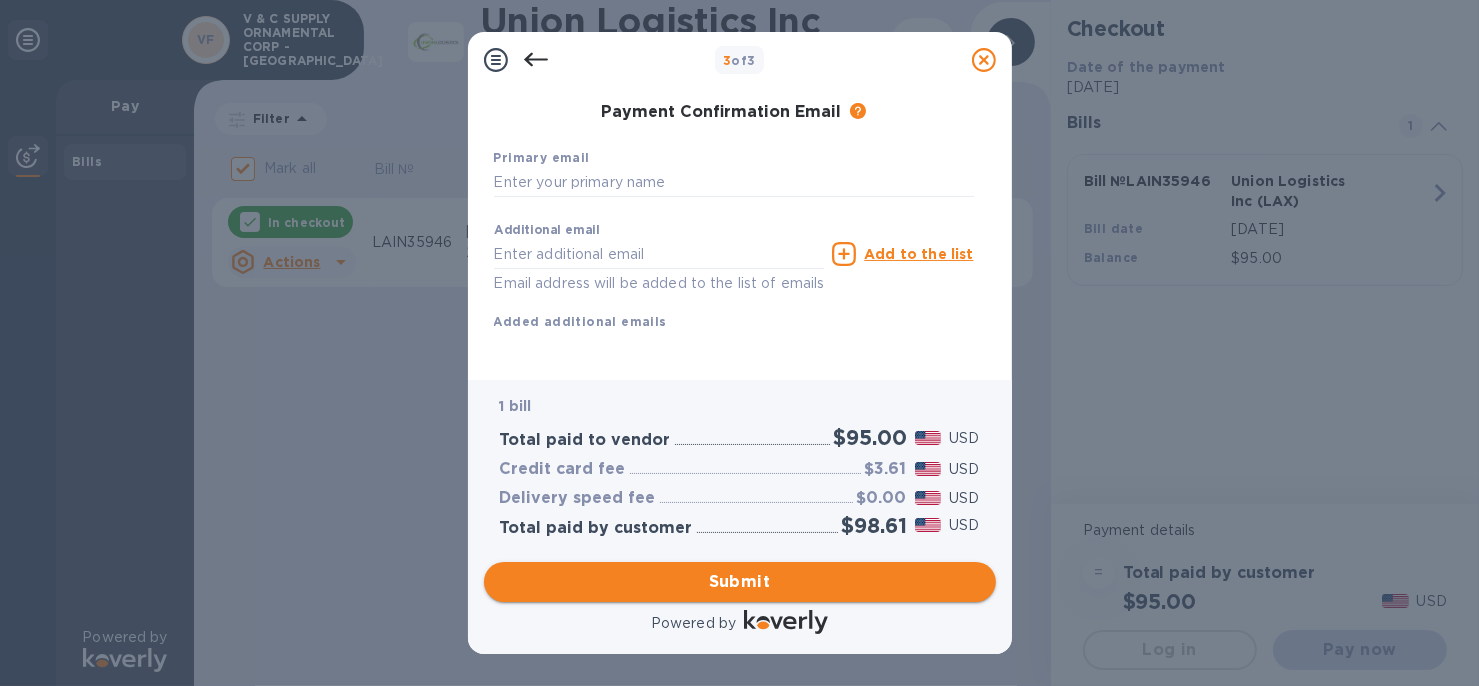 scroll, scrollTop: 341, scrollLeft: 0, axis: vertical 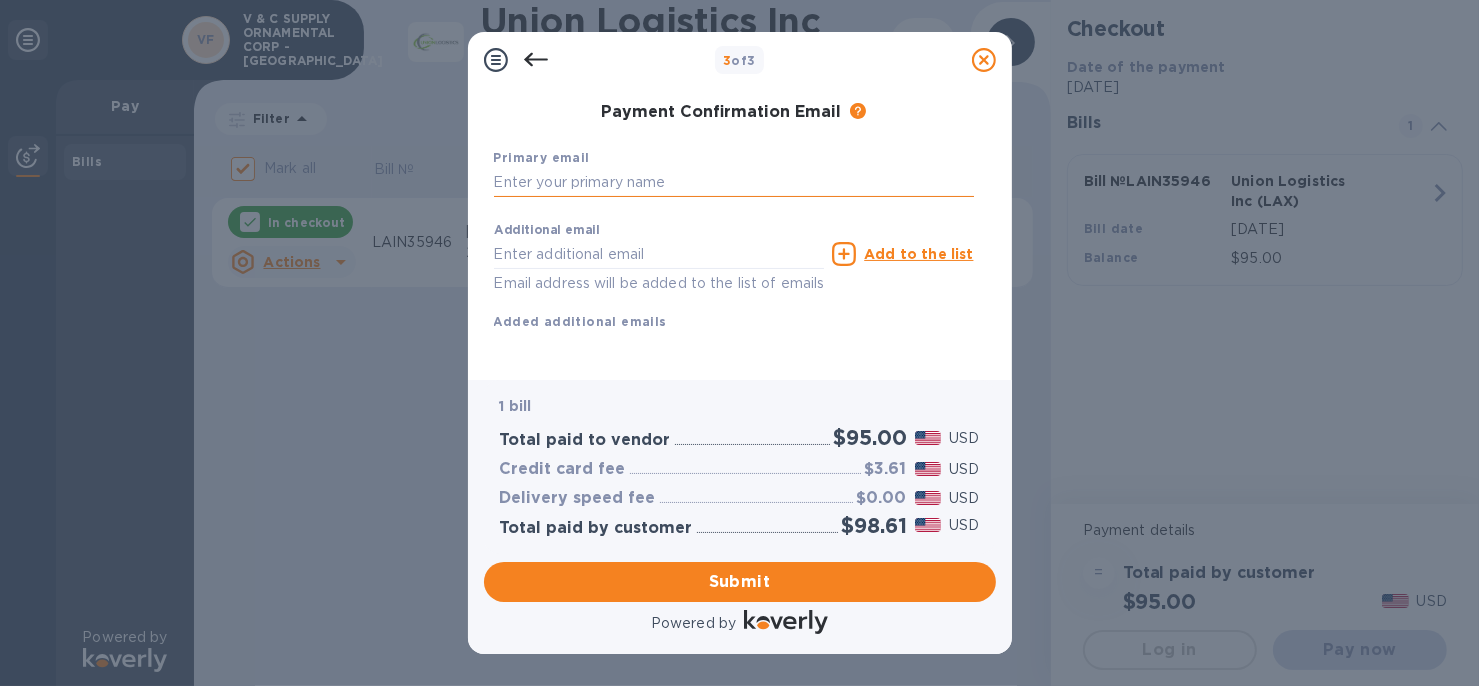 click at bounding box center (734, 183) 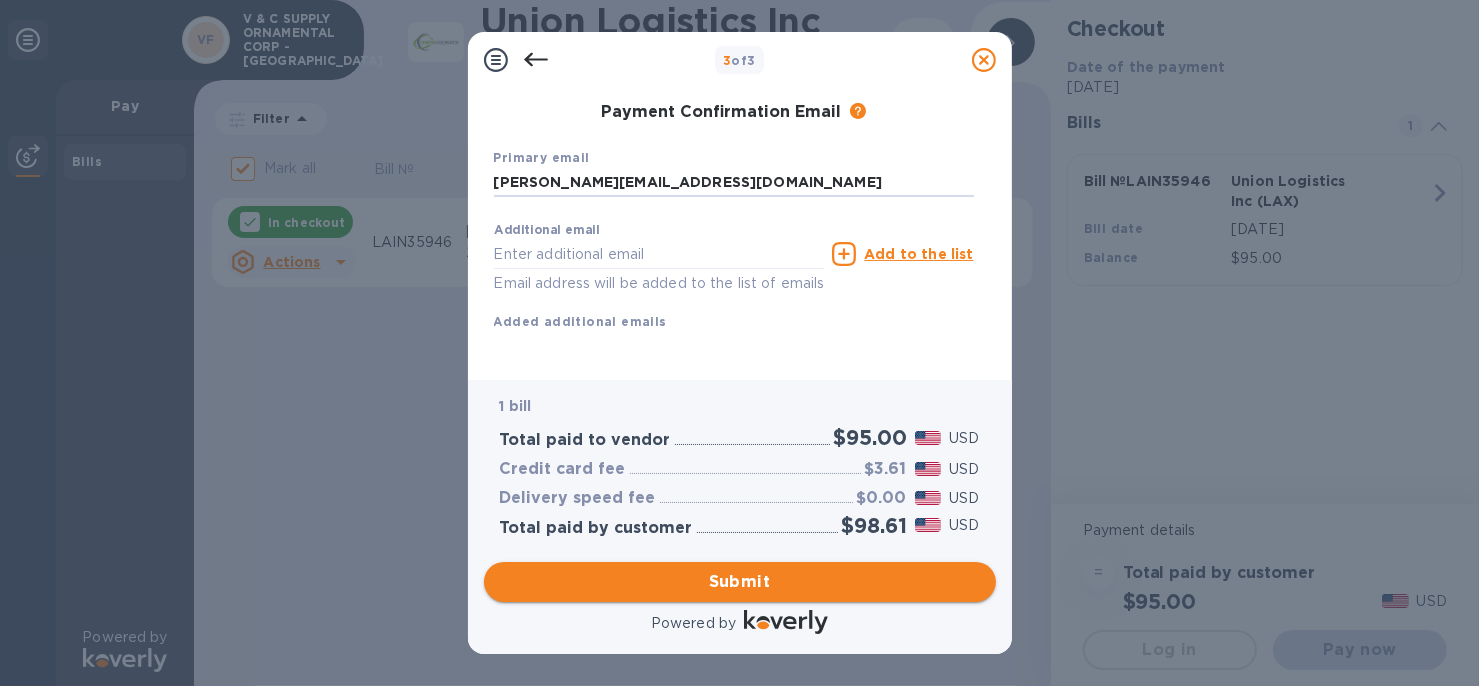 type on "[PERSON_NAME][EMAIL_ADDRESS][DOMAIN_NAME]" 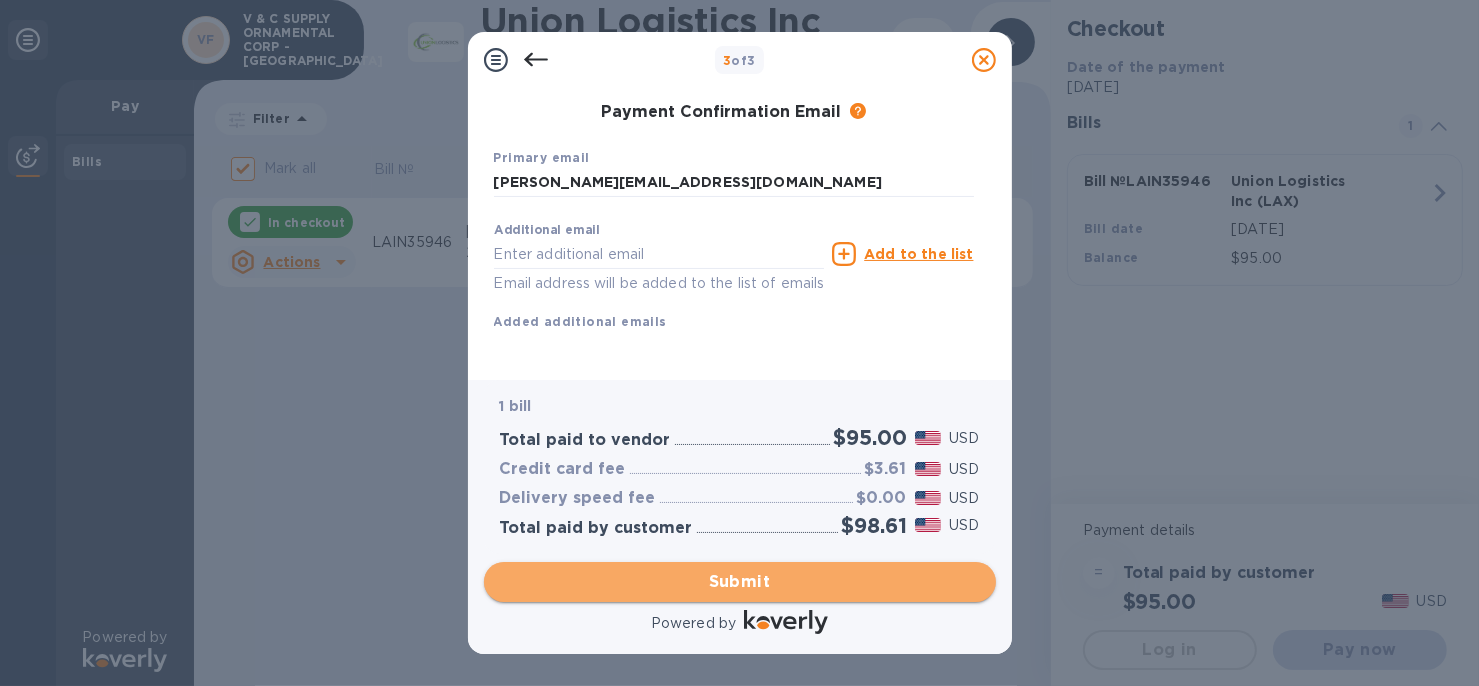 click on "Submit" at bounding box center [740, 582] 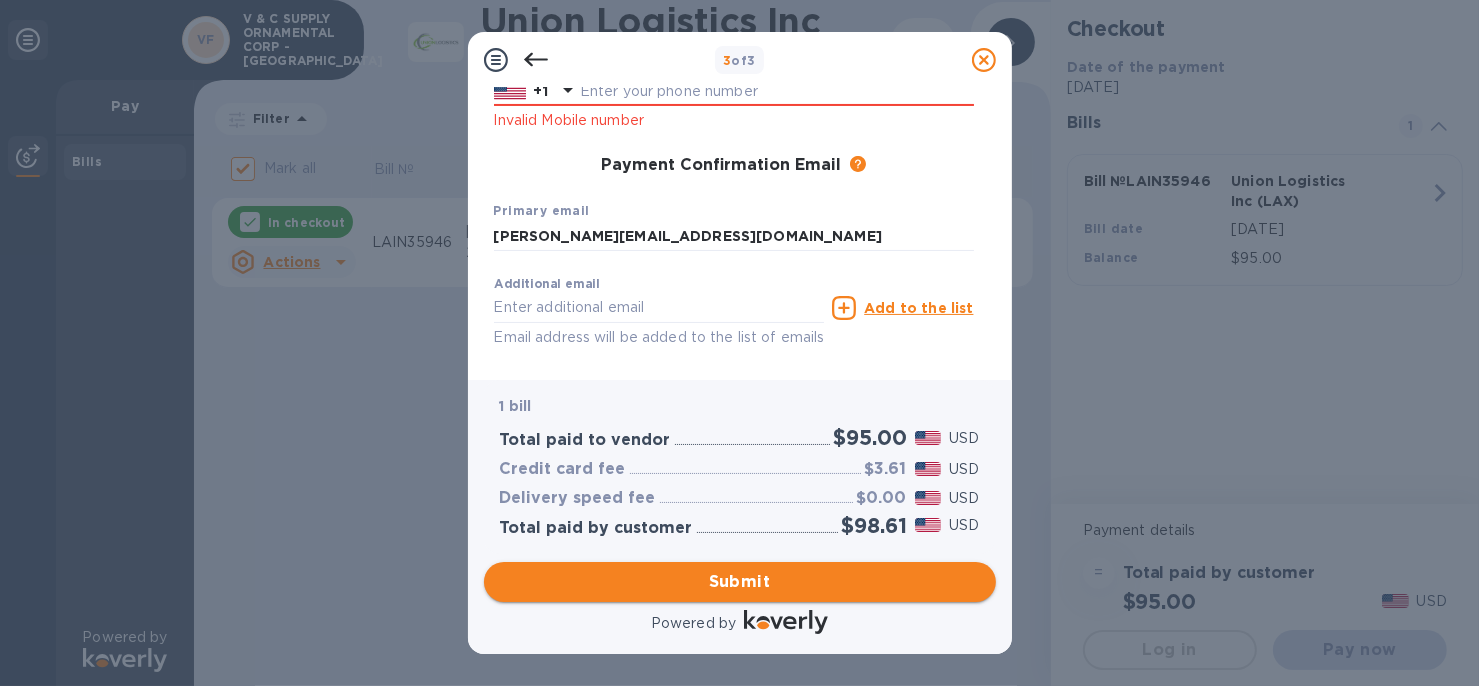 scroll, scrollTop: 420, scrollLeft: 0, axis: vertical 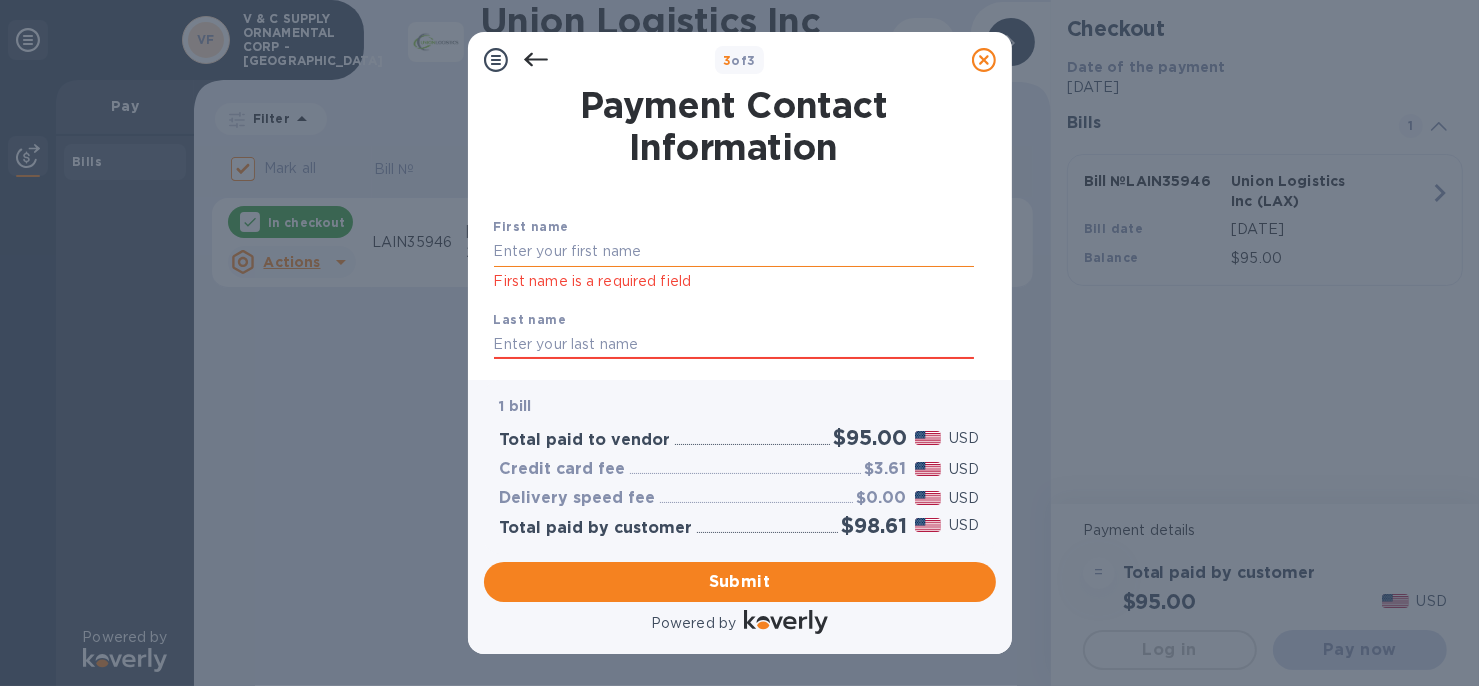 click at bounding box center [734, 252] 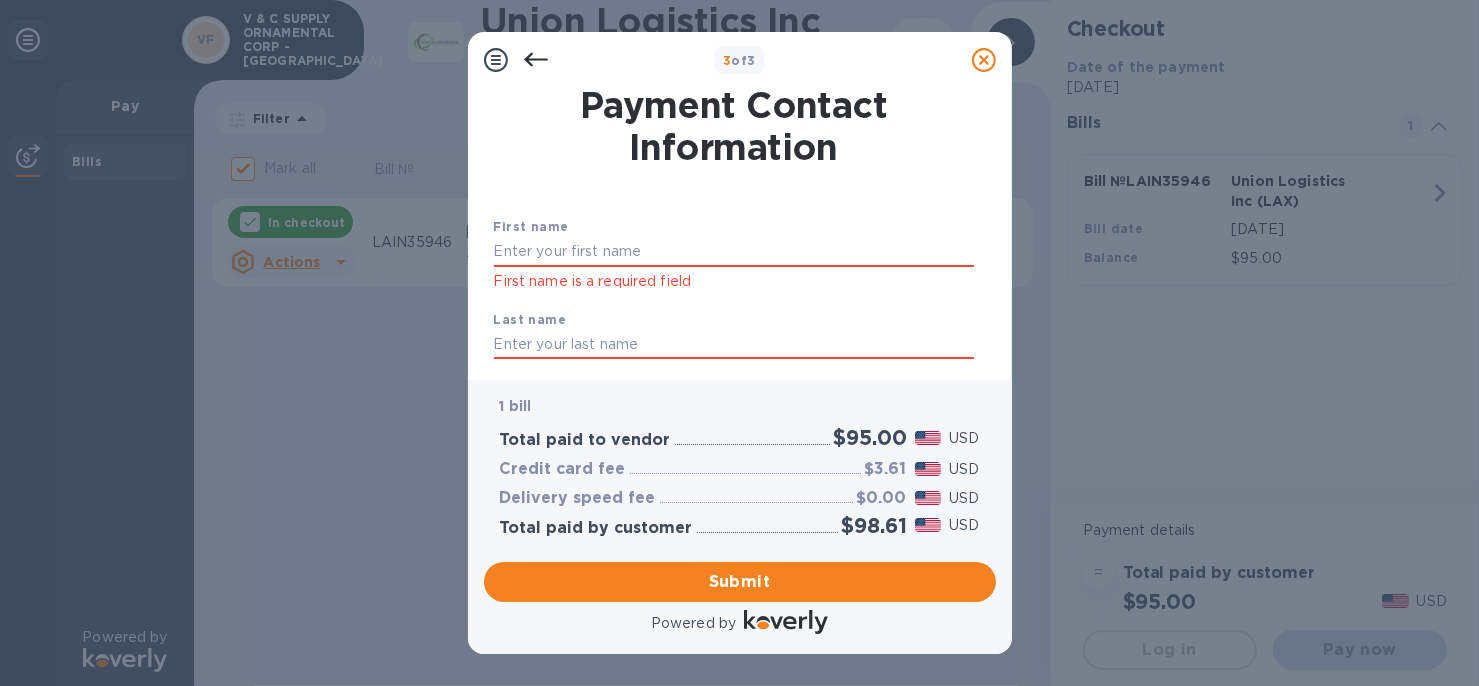 type on "[PERSON_NAME]" 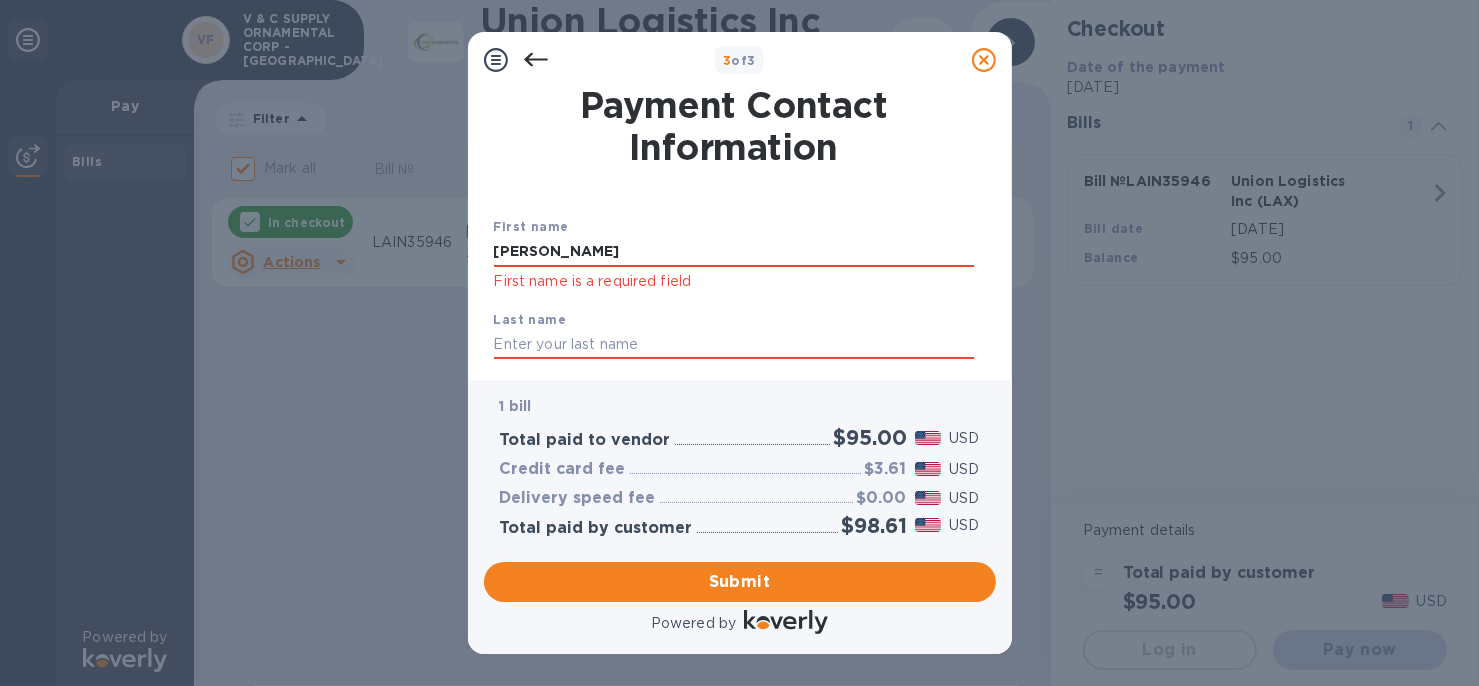 type on "[PERSON_NAME]" 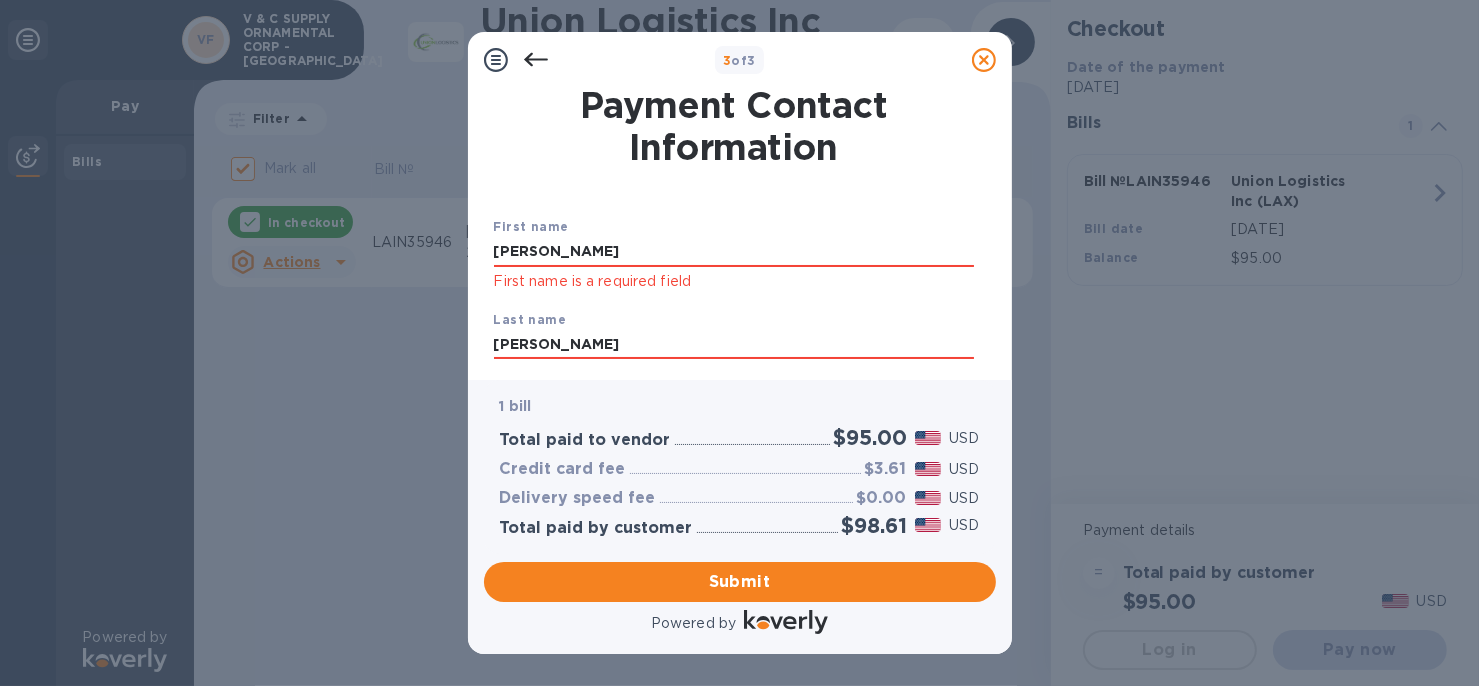 type on "3057157023" 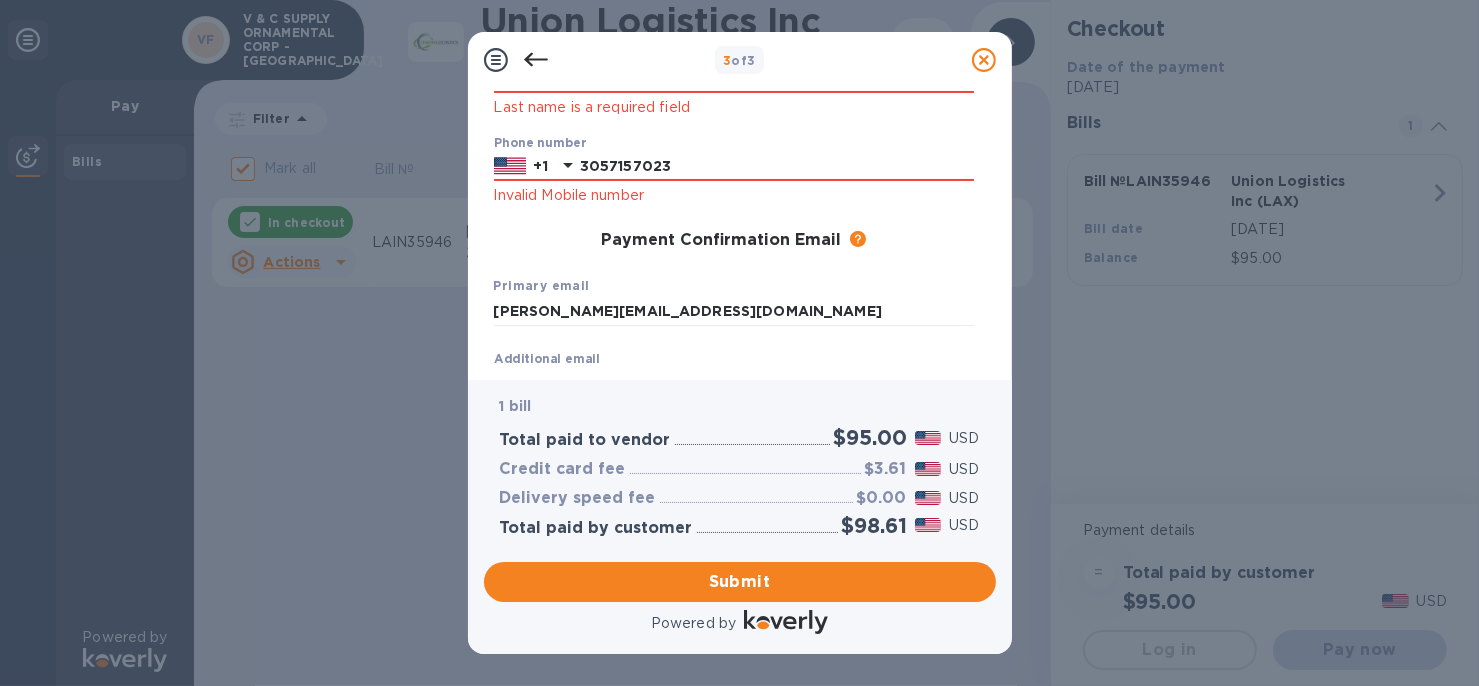 scroll, scrollTop: 258, scrollLeft: 0, axis: vertical 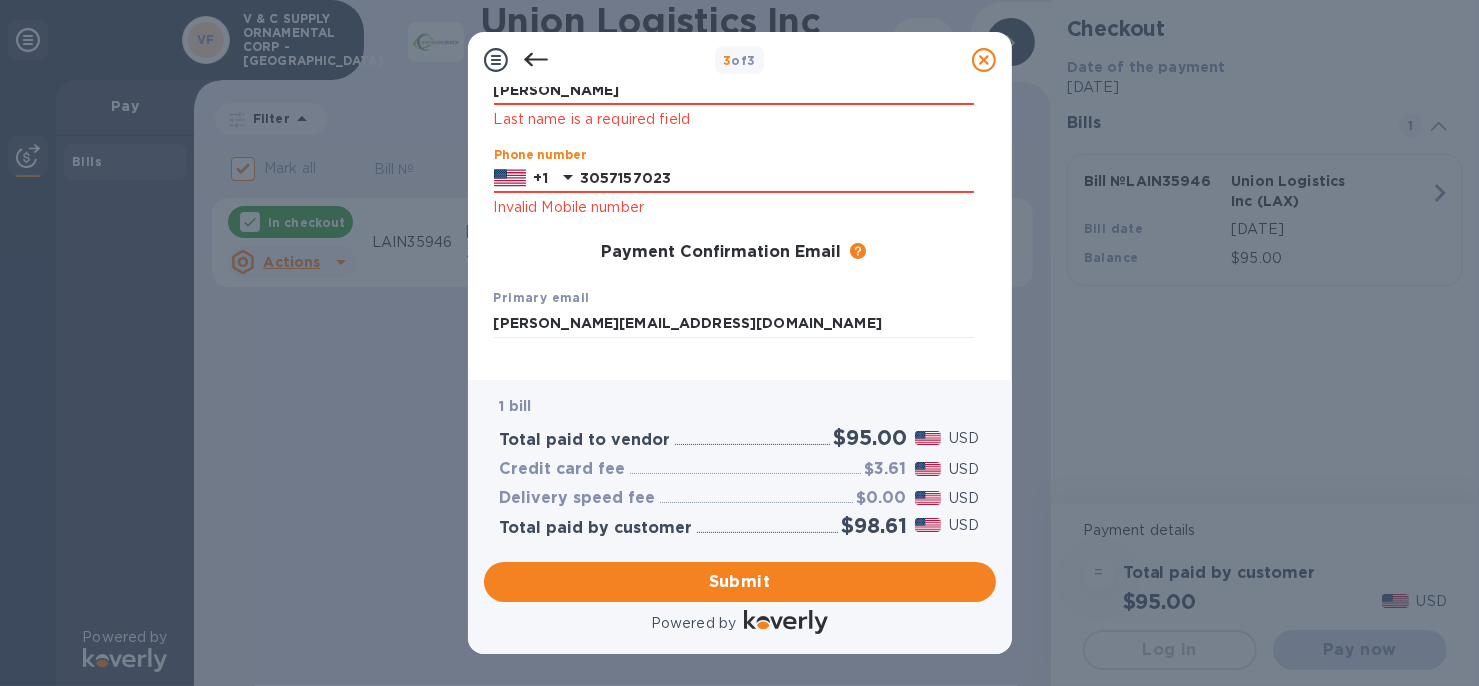 drag, startPoint x: 711, startPoint y: 177, endPoint x: 486, endPoint y: 170, distance: 225.10886 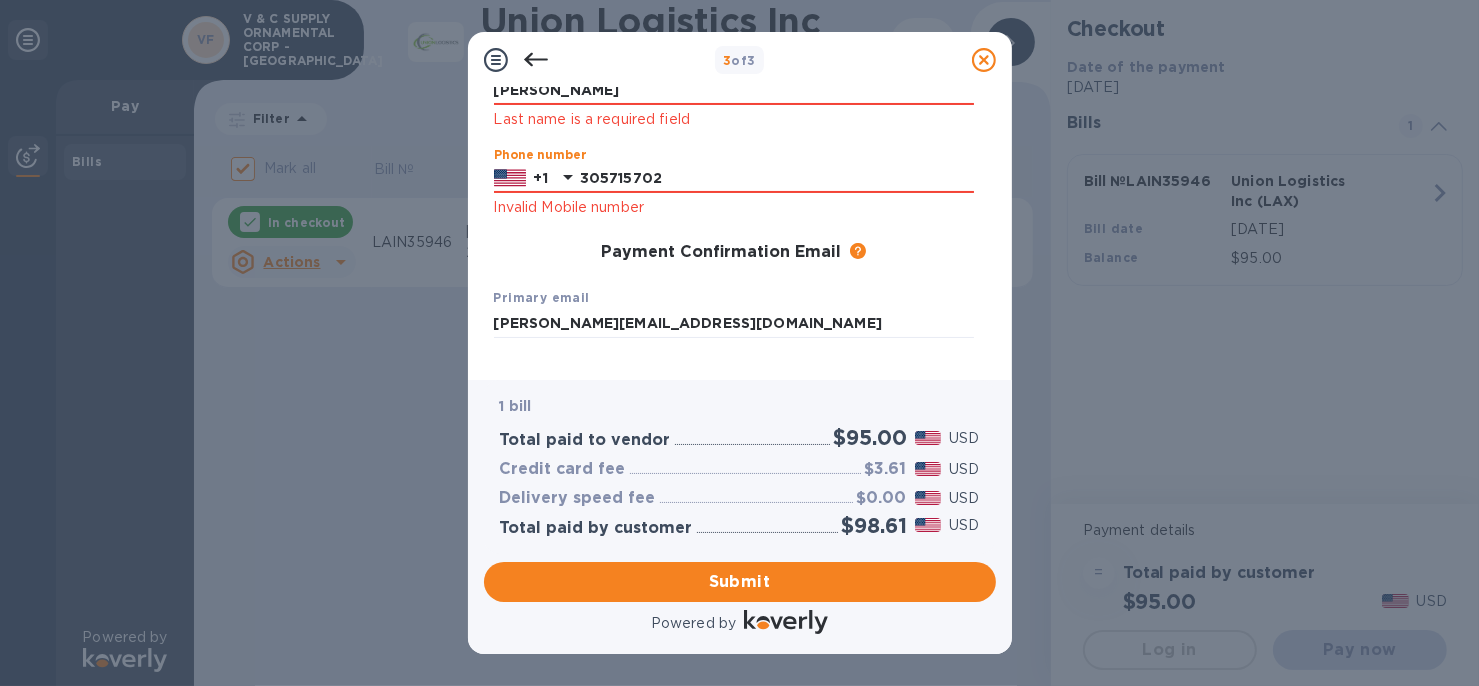 type on "3057157023" 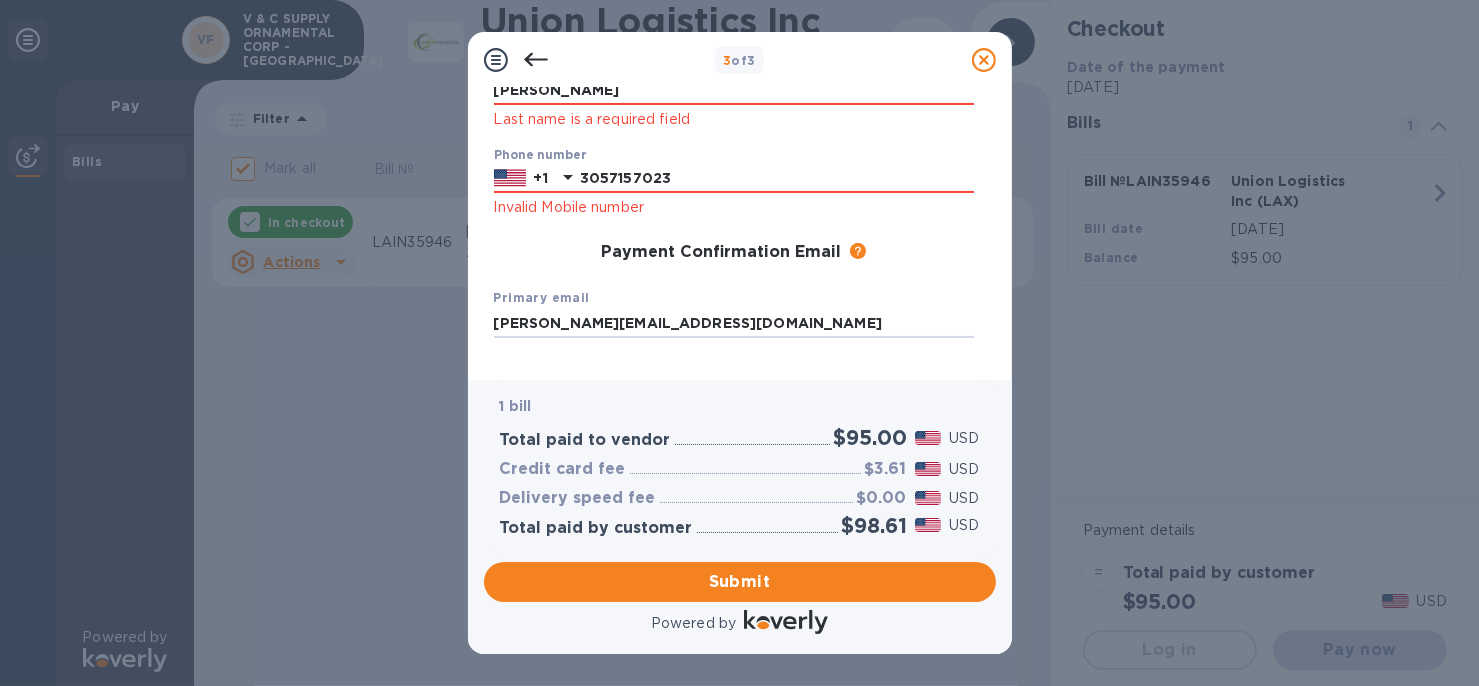 scroll, scrollTop: 420, scrollLeft: 0, axis: vertical 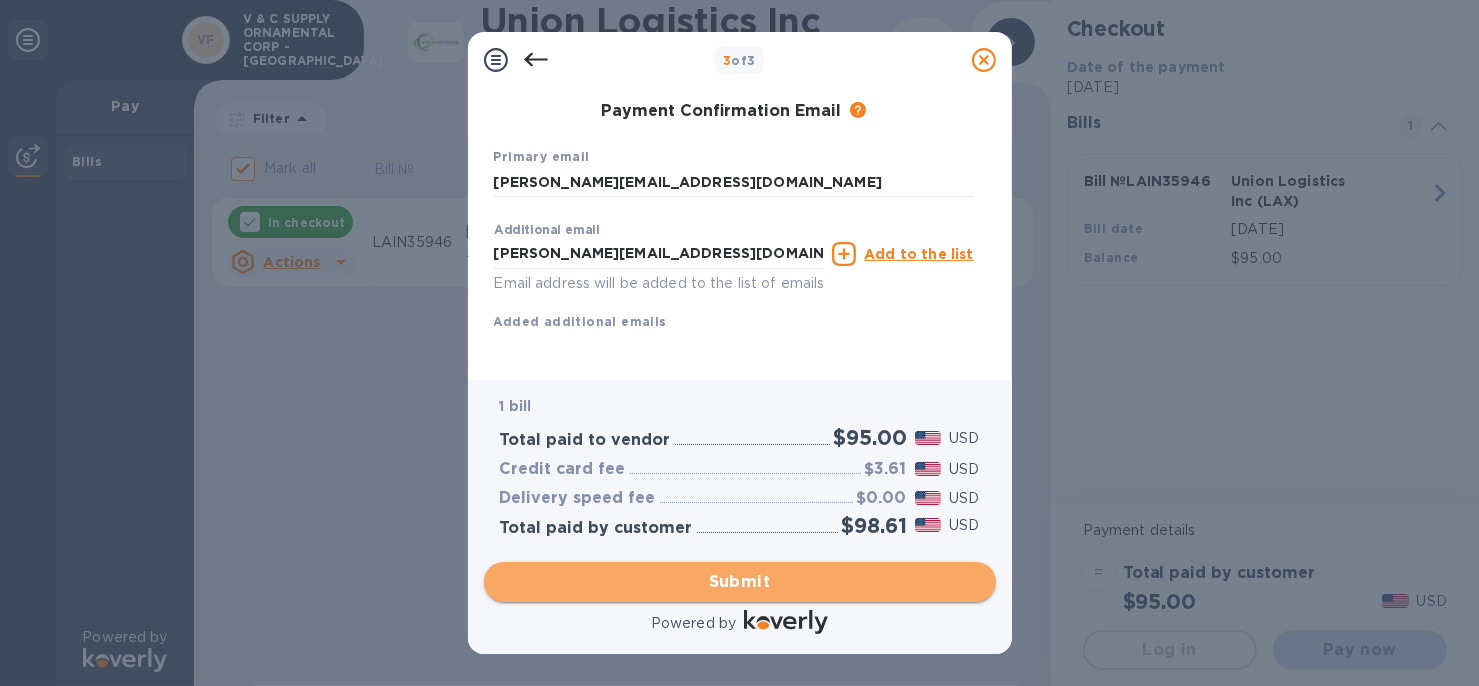 click on "Submit" at bounding box center [740, 582] 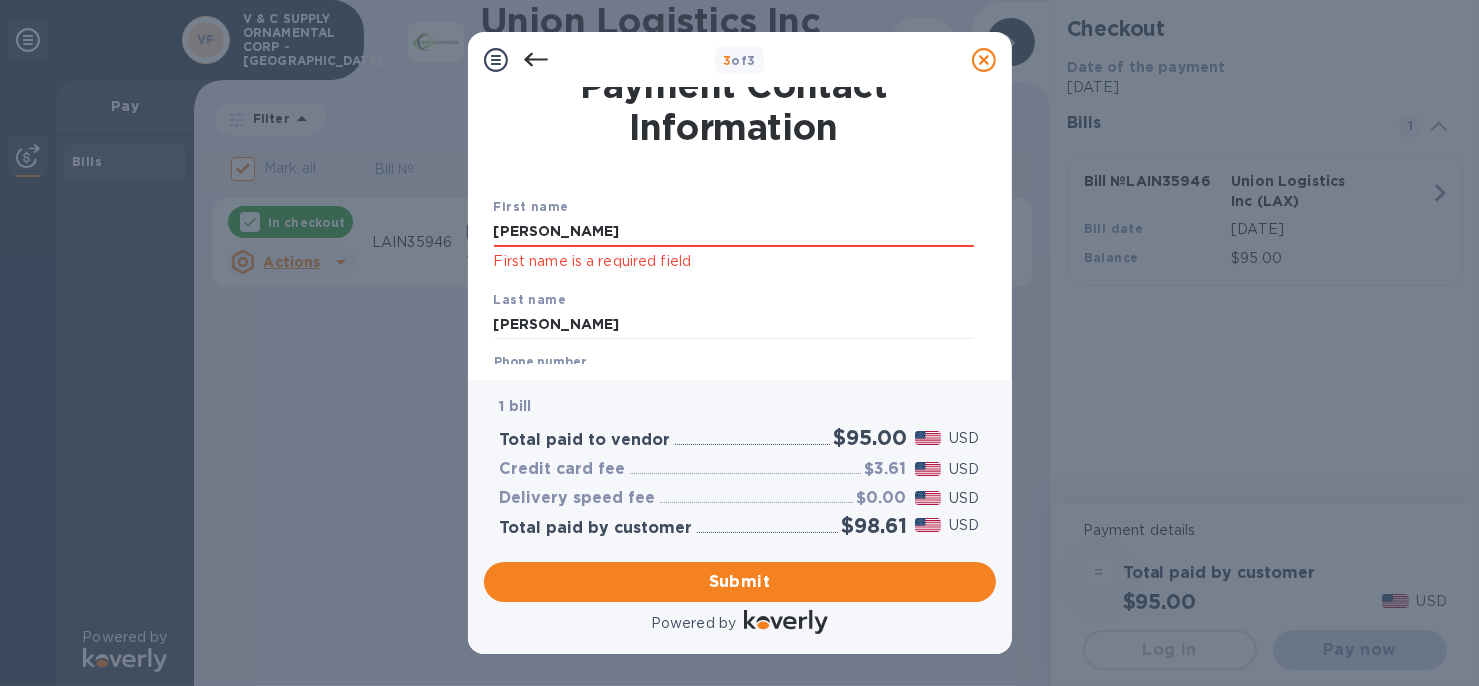 scroll, scrollTop: 11, scrollLeft: 0, axis: vertical 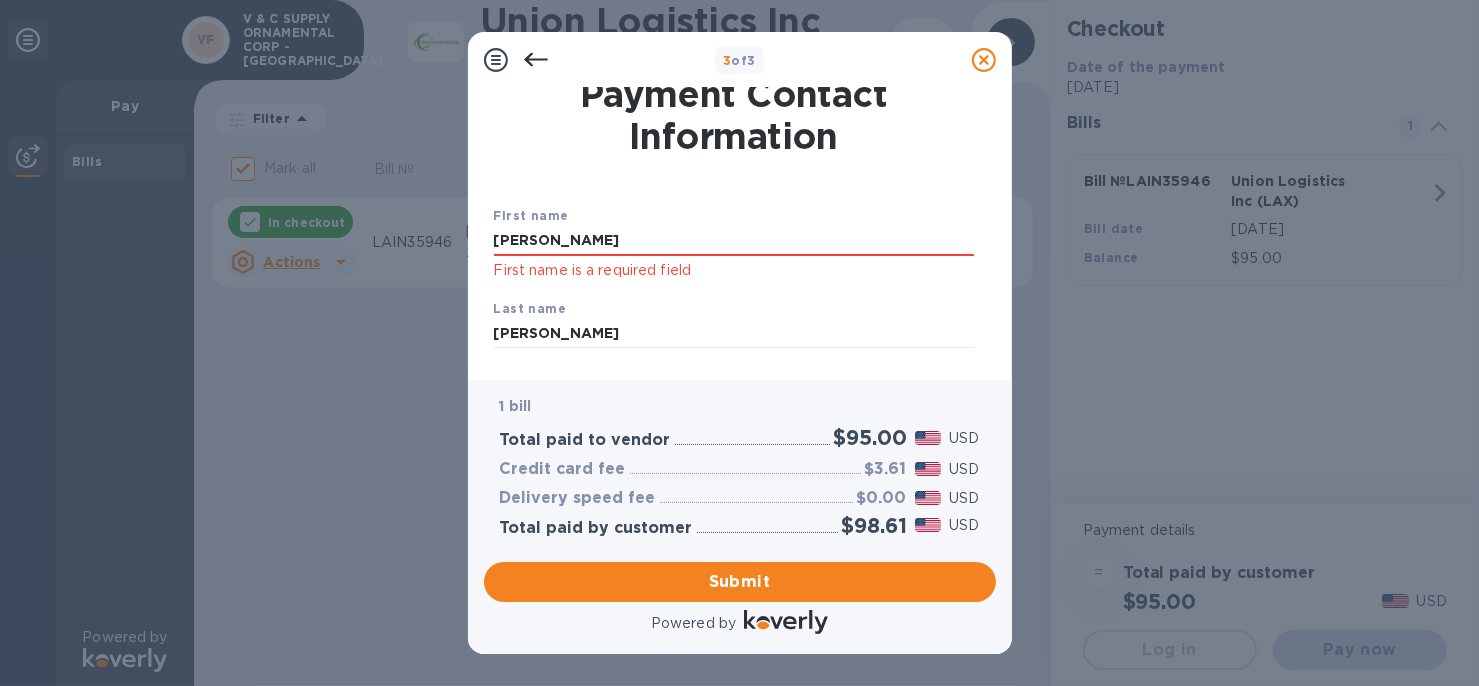drag, startPoint x: 557, startPoint y: 241, endPoint x: 422, endPoint y: 242, distance: 135.00371 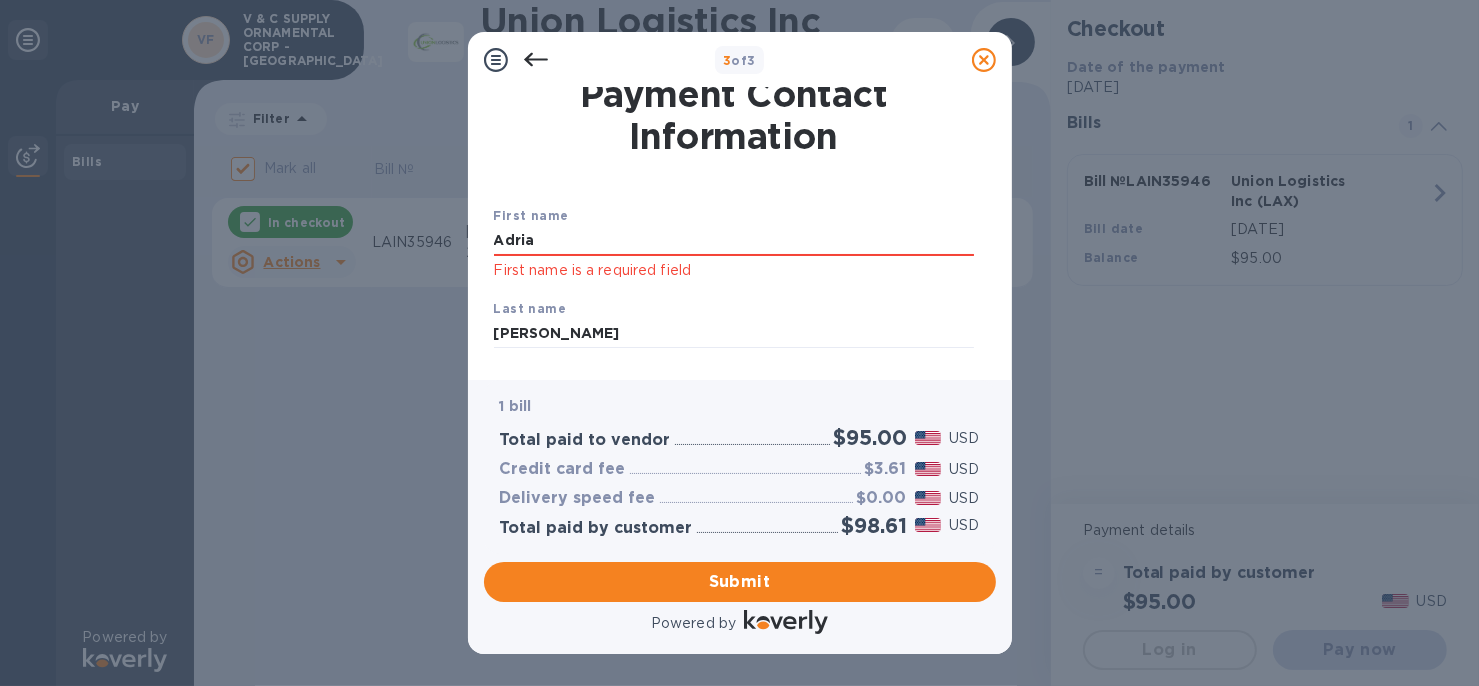 type on "[PERSON_NAME]" 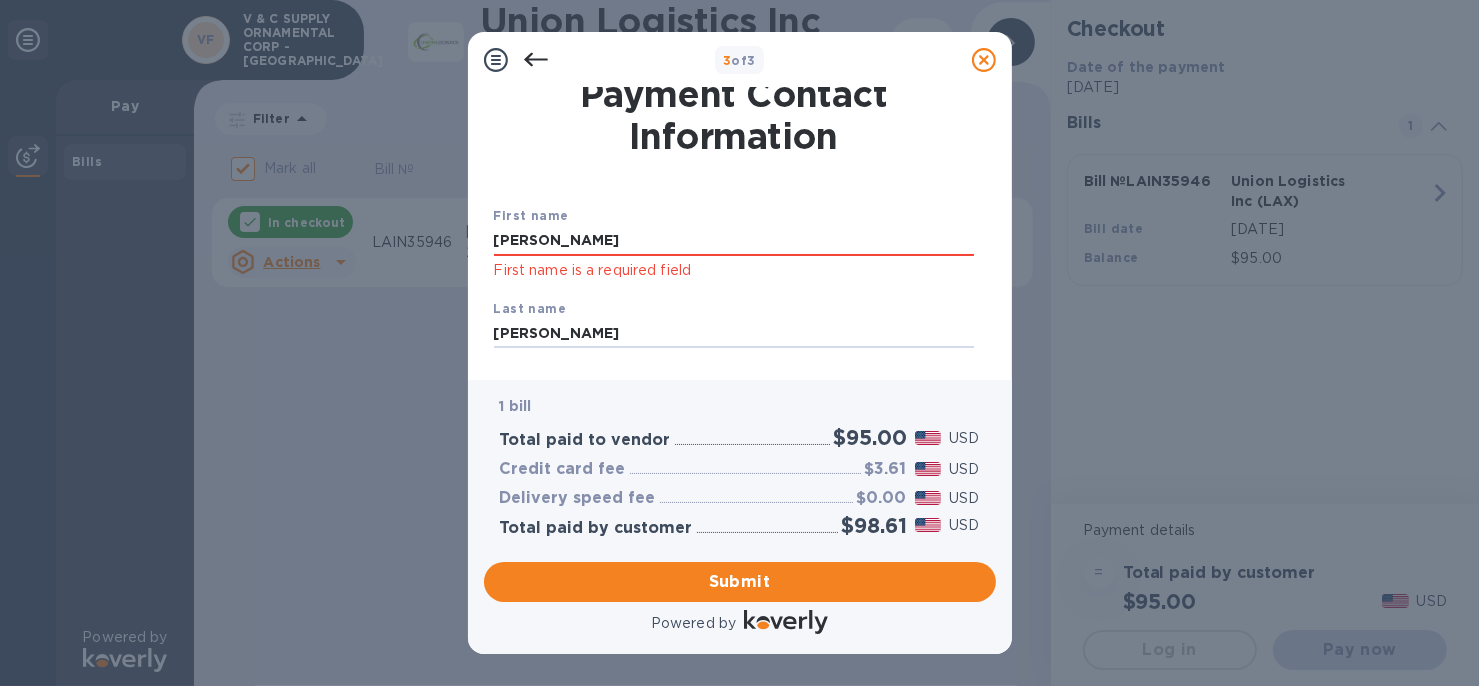 scroll, scrollTop: 181, scrollLeft: 0, axis: vertical 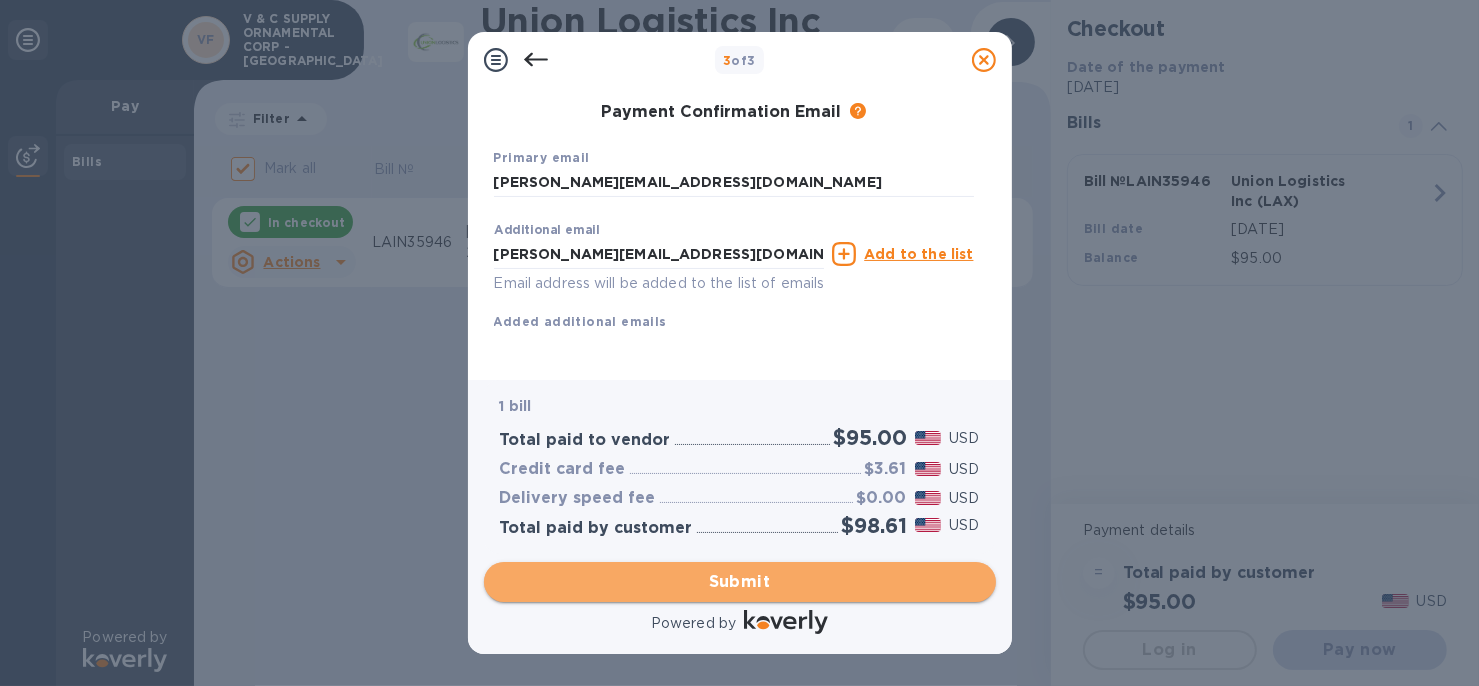click on "Submit" at bounding box center [740, 582] 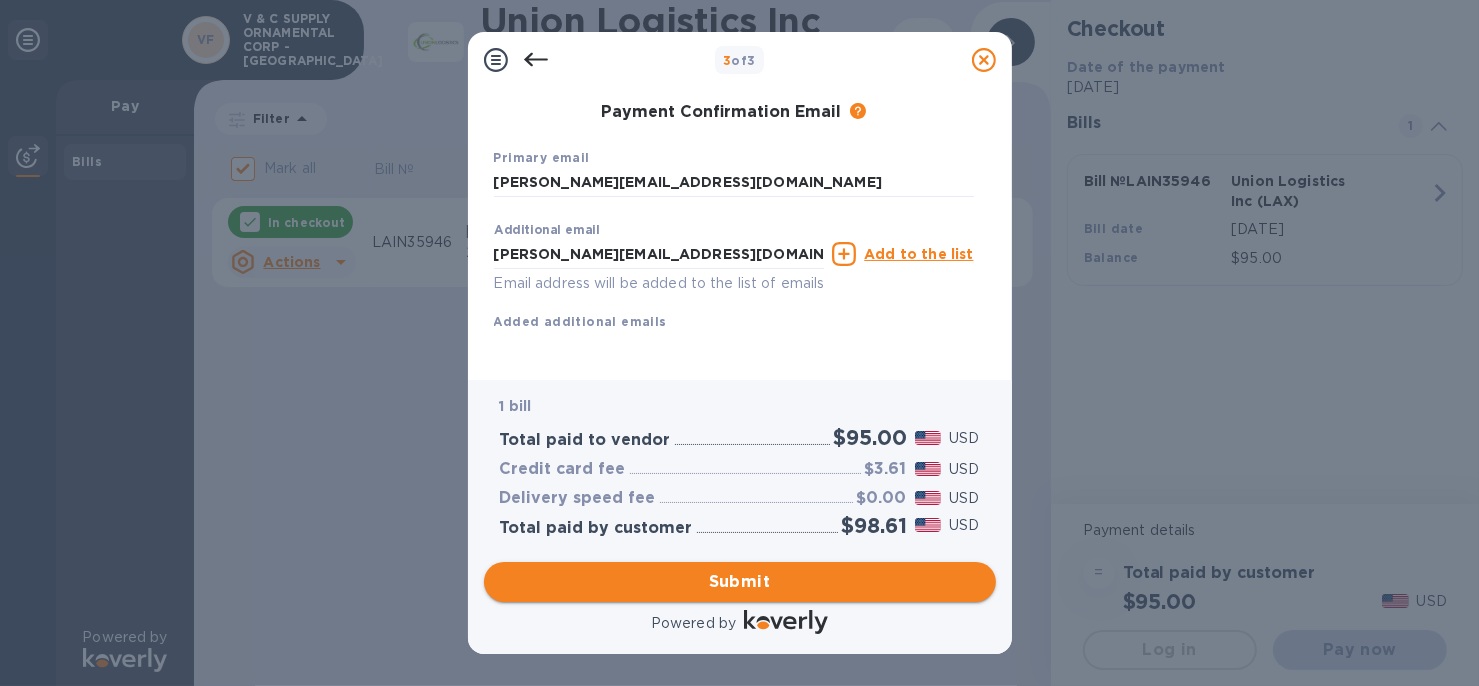 scroll, scrollTop: 341, scrollLeft: 0, axis: vertical 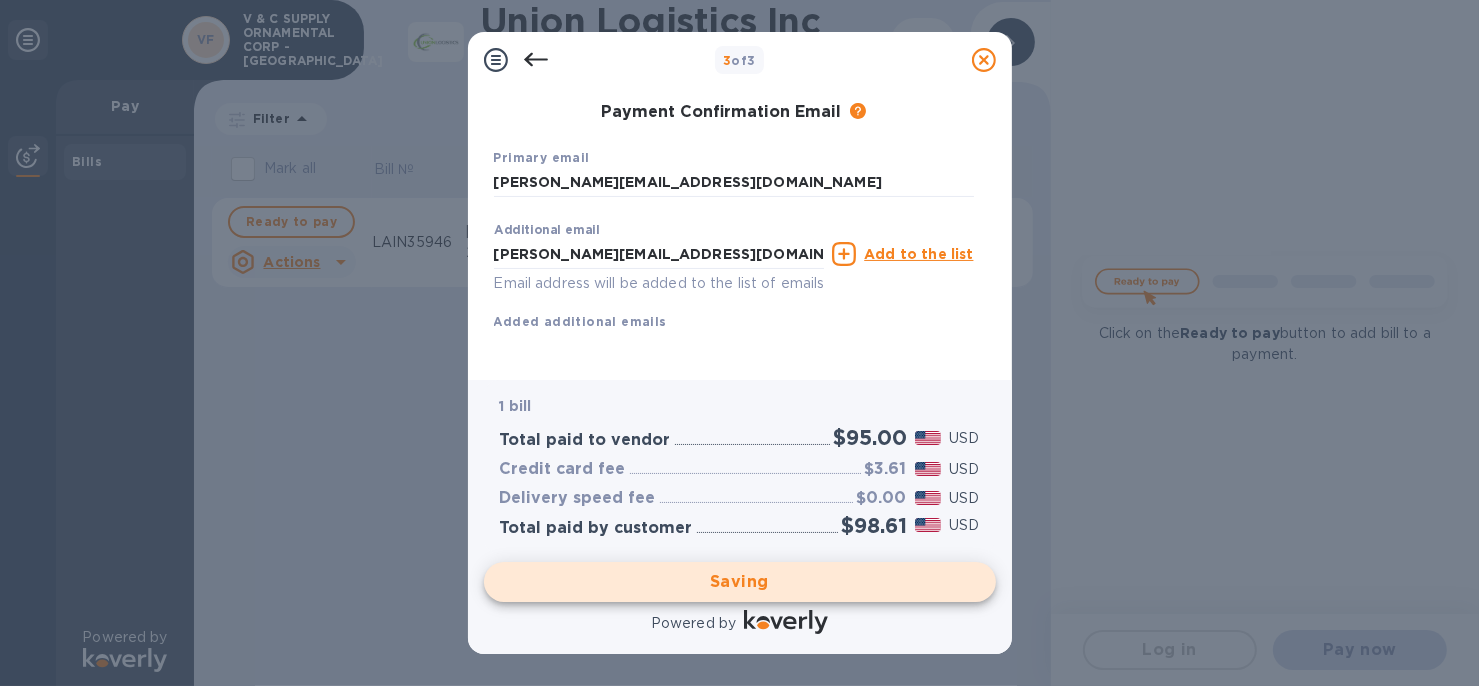 checkbox on "false" 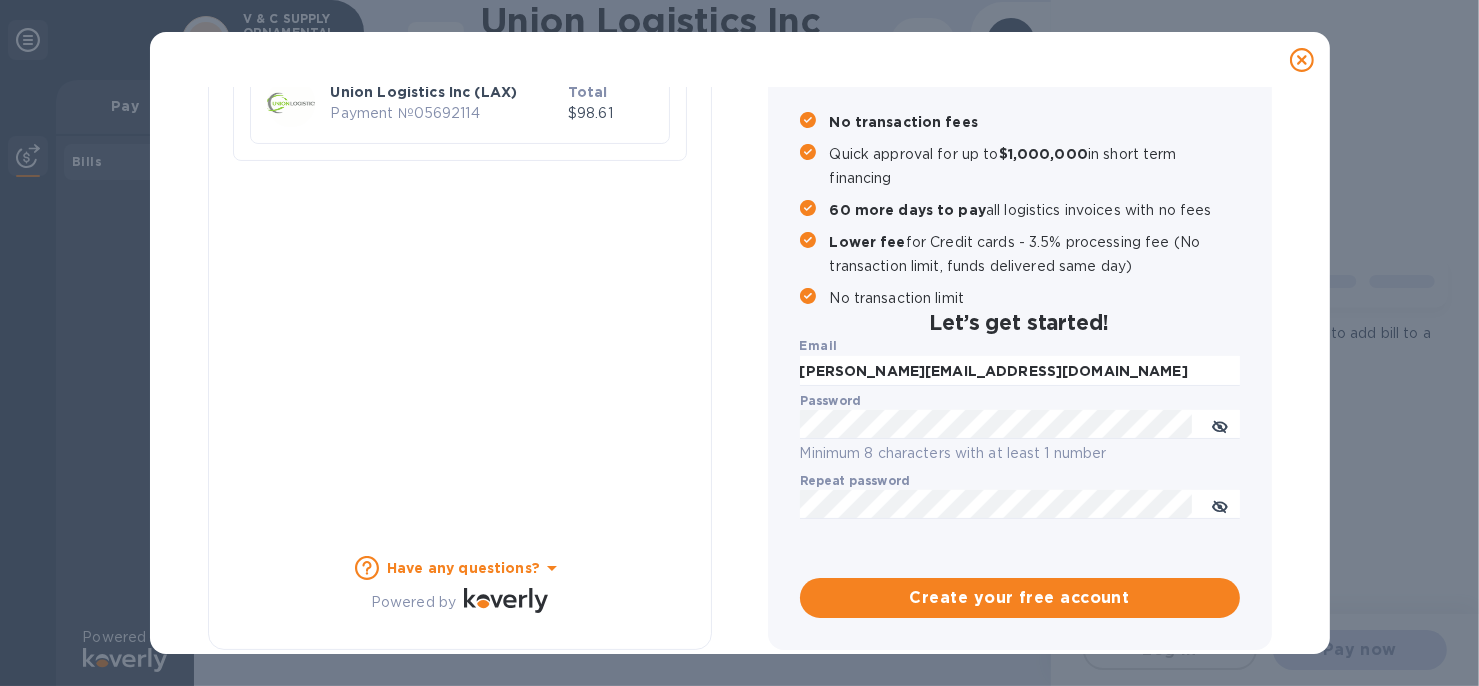 scroll, scrollTop: 234, scrollLeft: 0, axis: vertical 